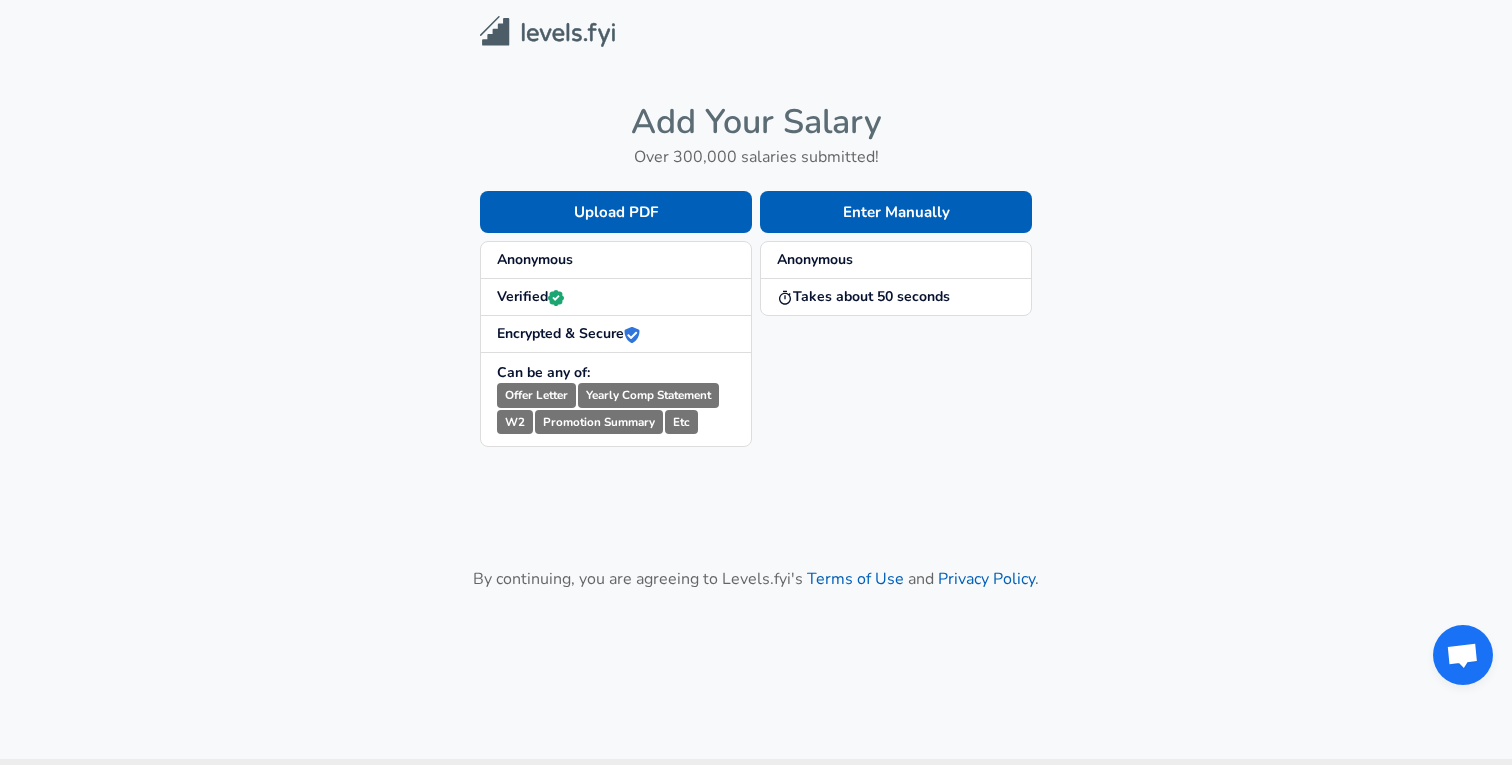 scroll, scrollTop: 0, scrollLeft: 0, axis: both 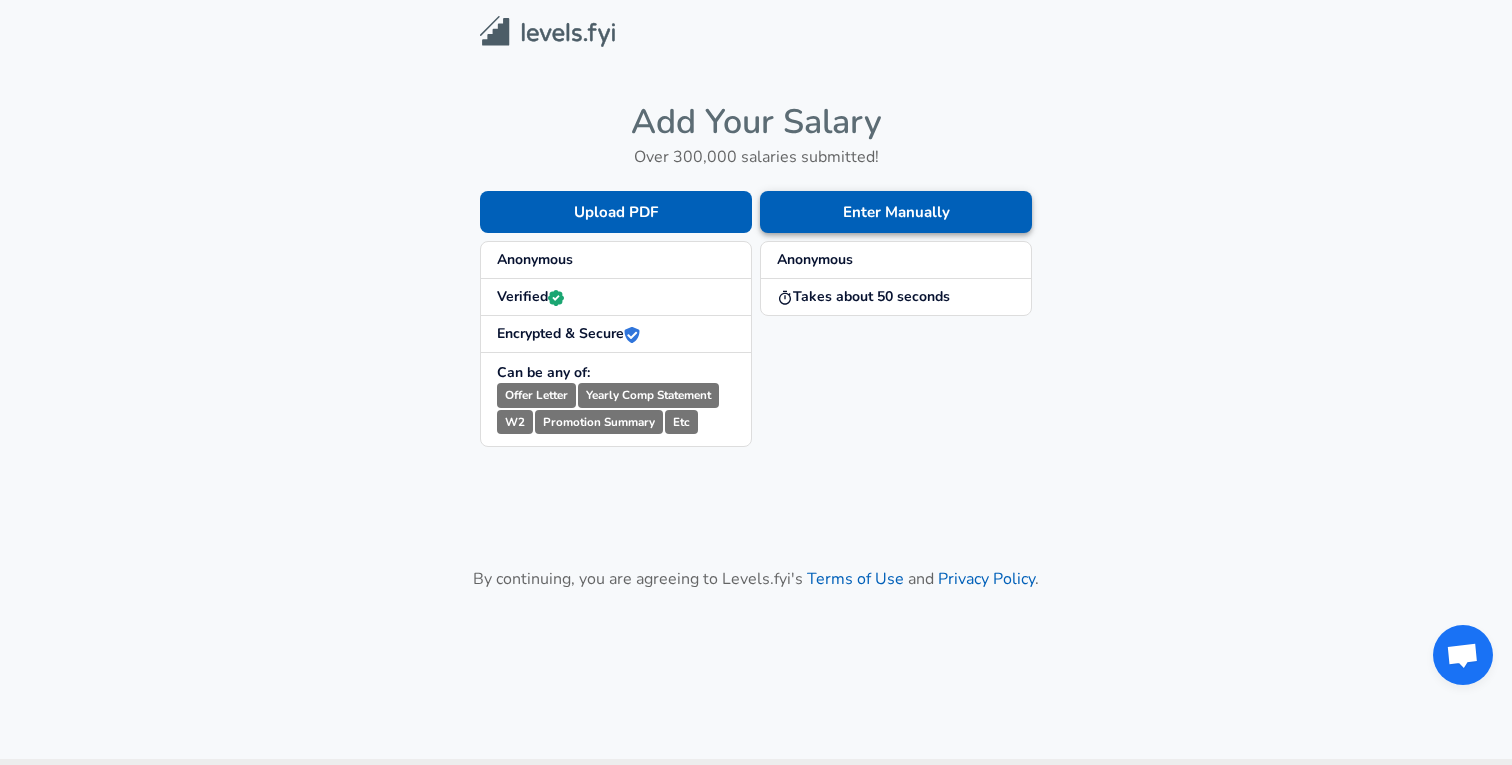 click on "Enter Manually" at bounding box center (896, 212) 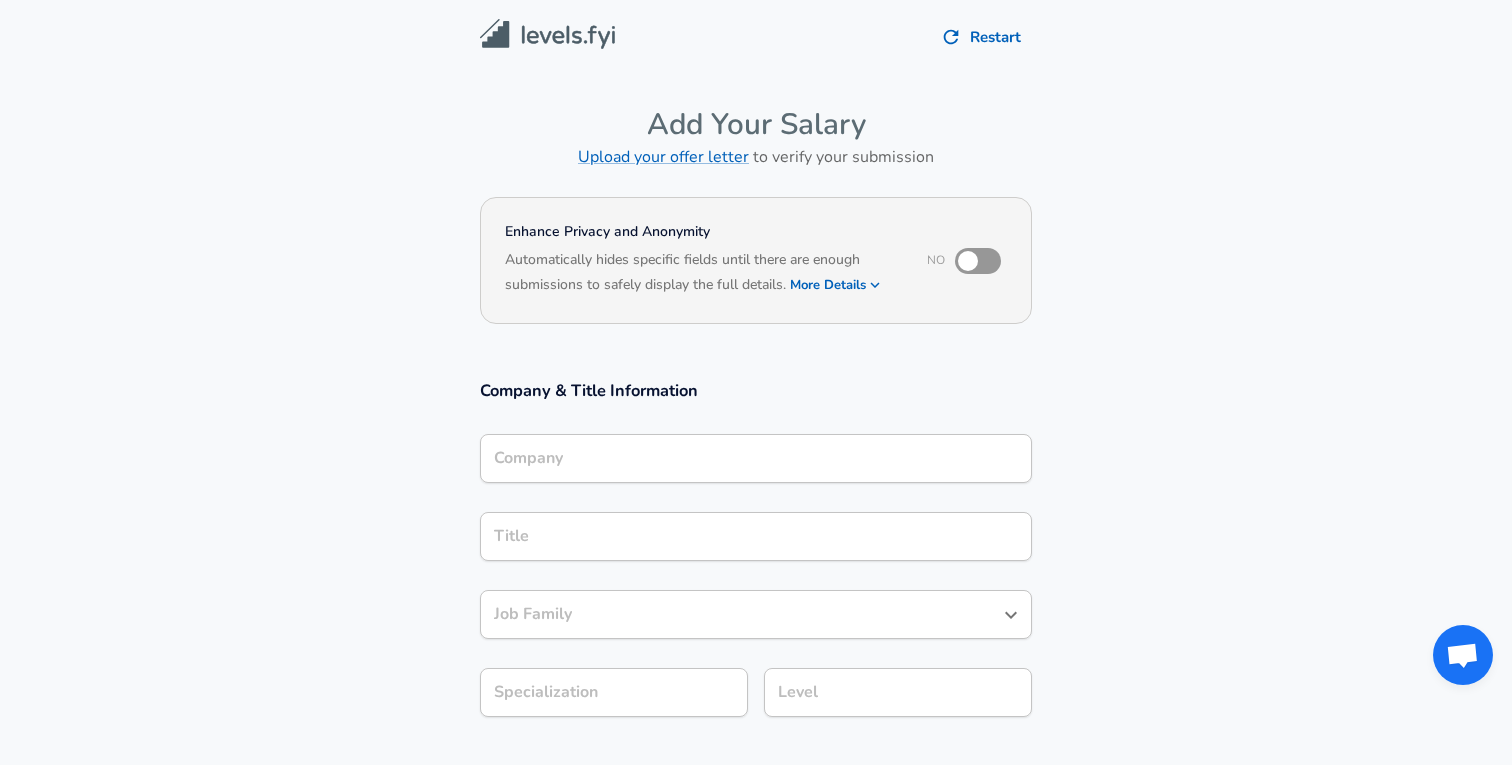 click on "Company" at bounding box center [756, 458] 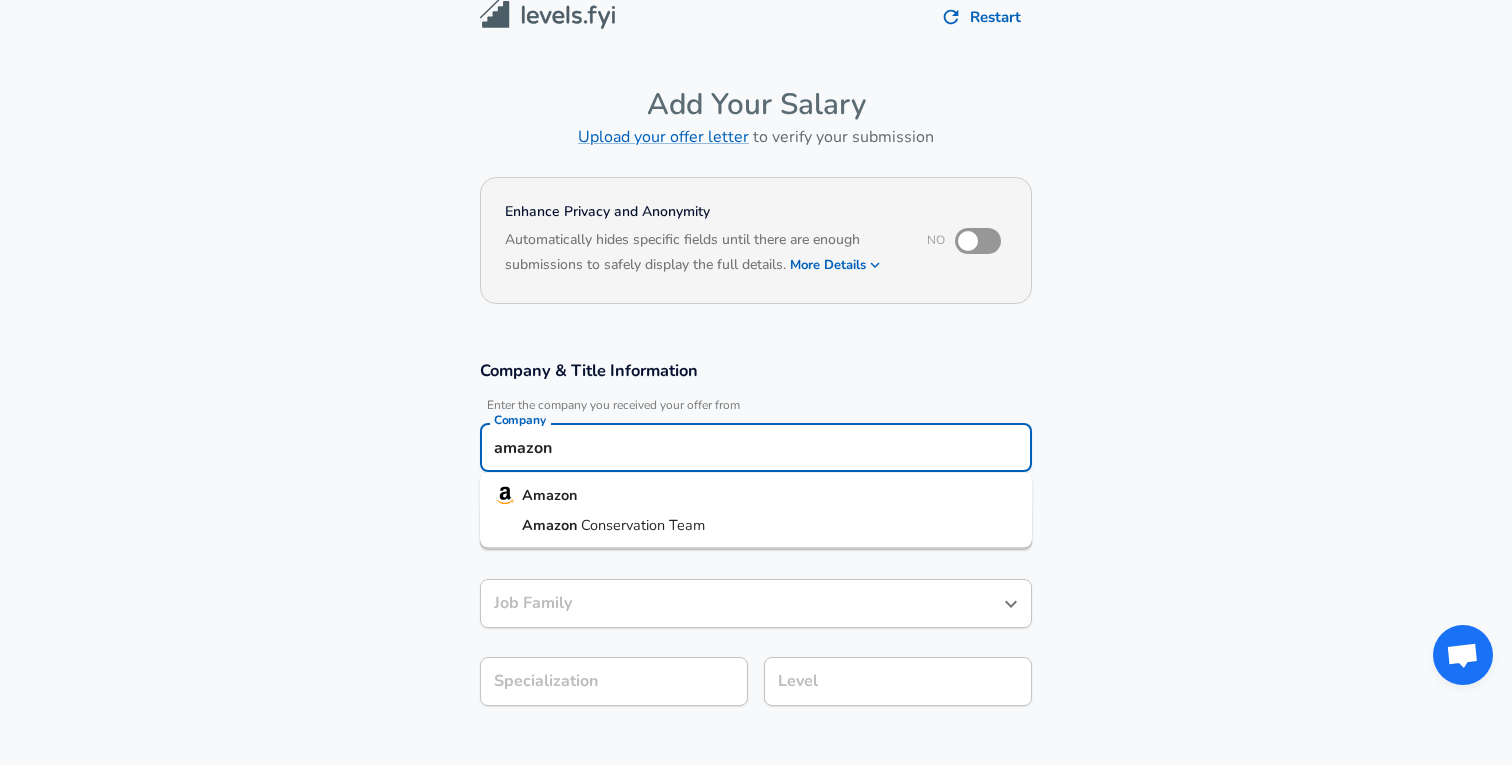click on "Amazon" at bounding box center (756, 496) 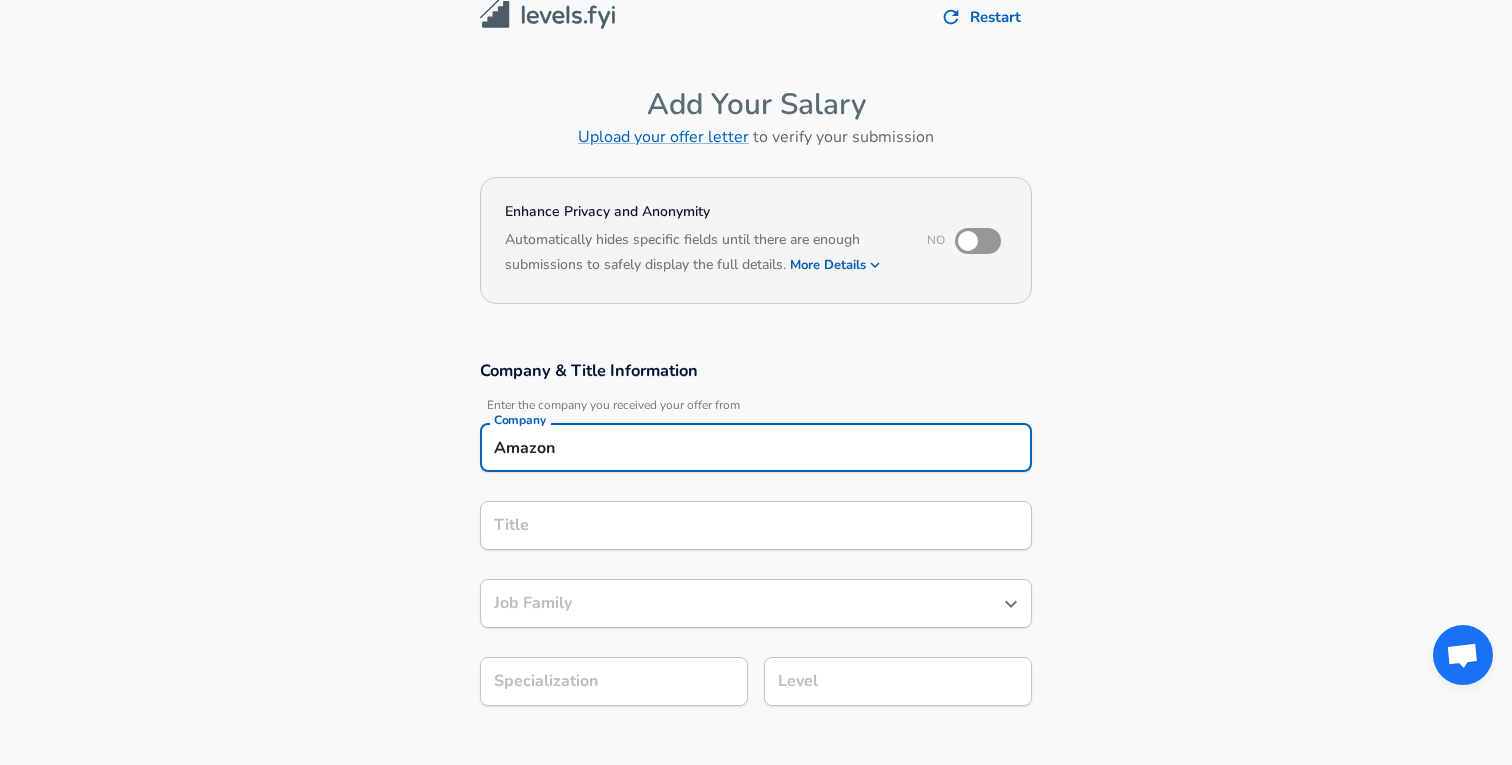type on "Amazon" 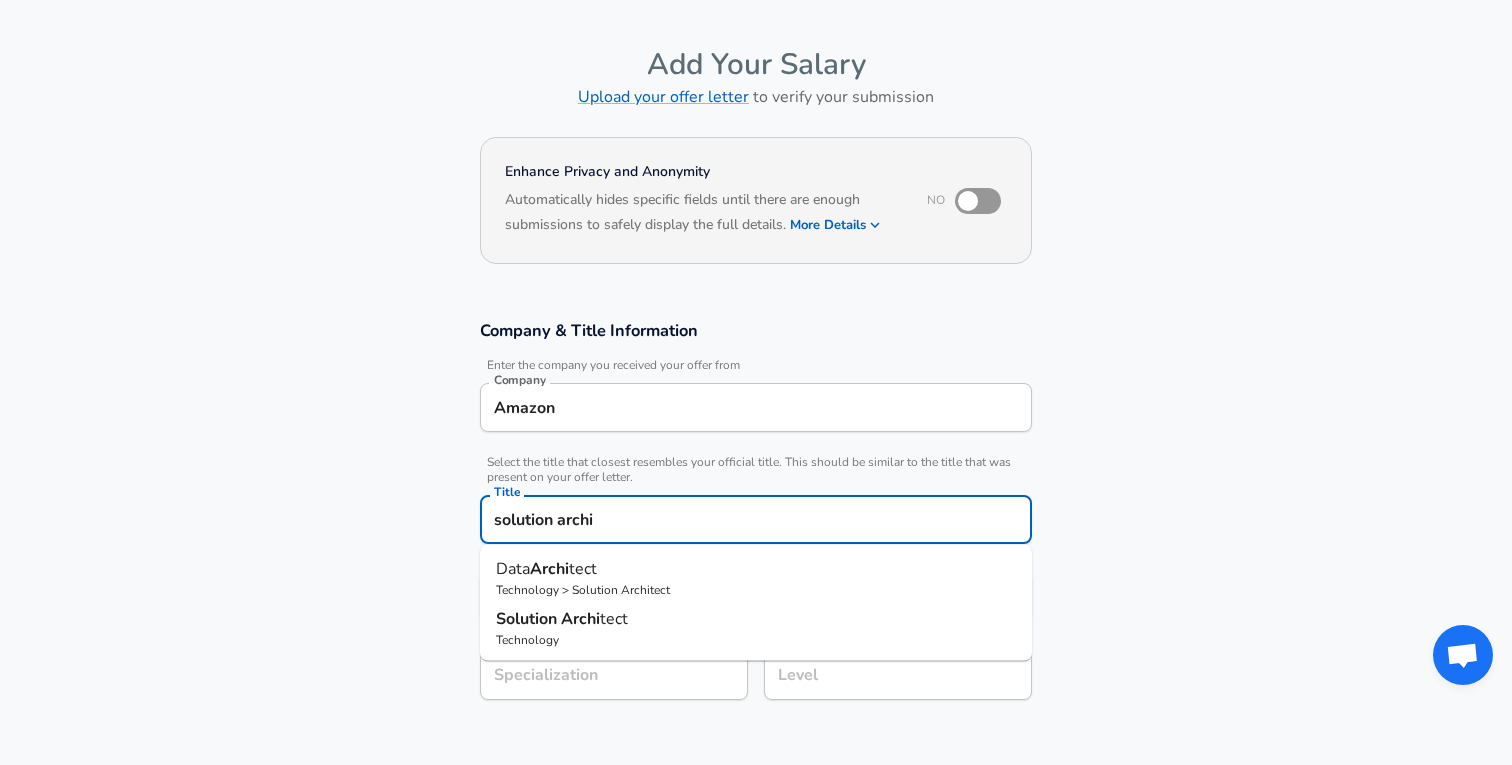 click on "Solution     Archi tect" at bounding box center [756, 619] 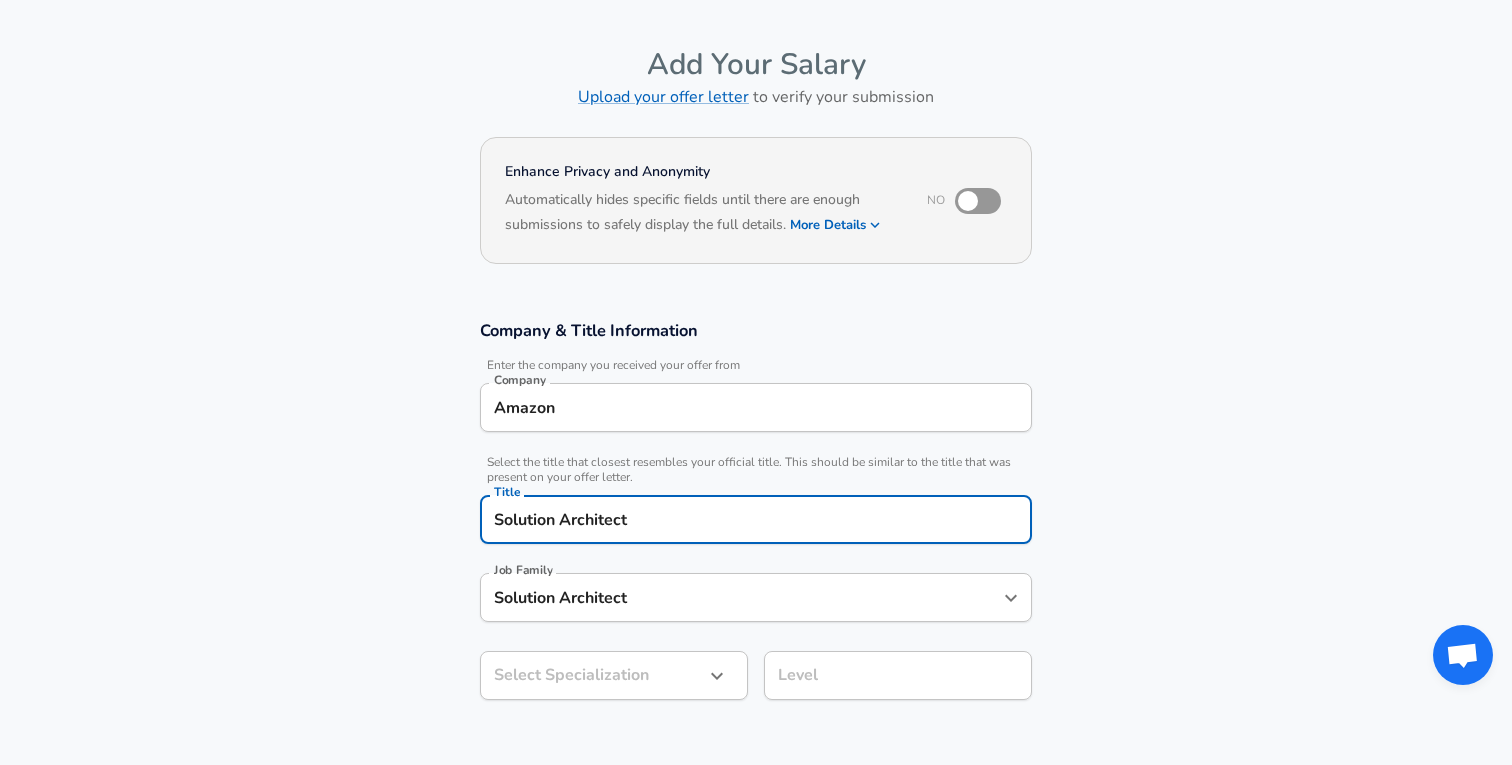 scroll, scrollTop: 0, scrollLeft: 0, axis: both 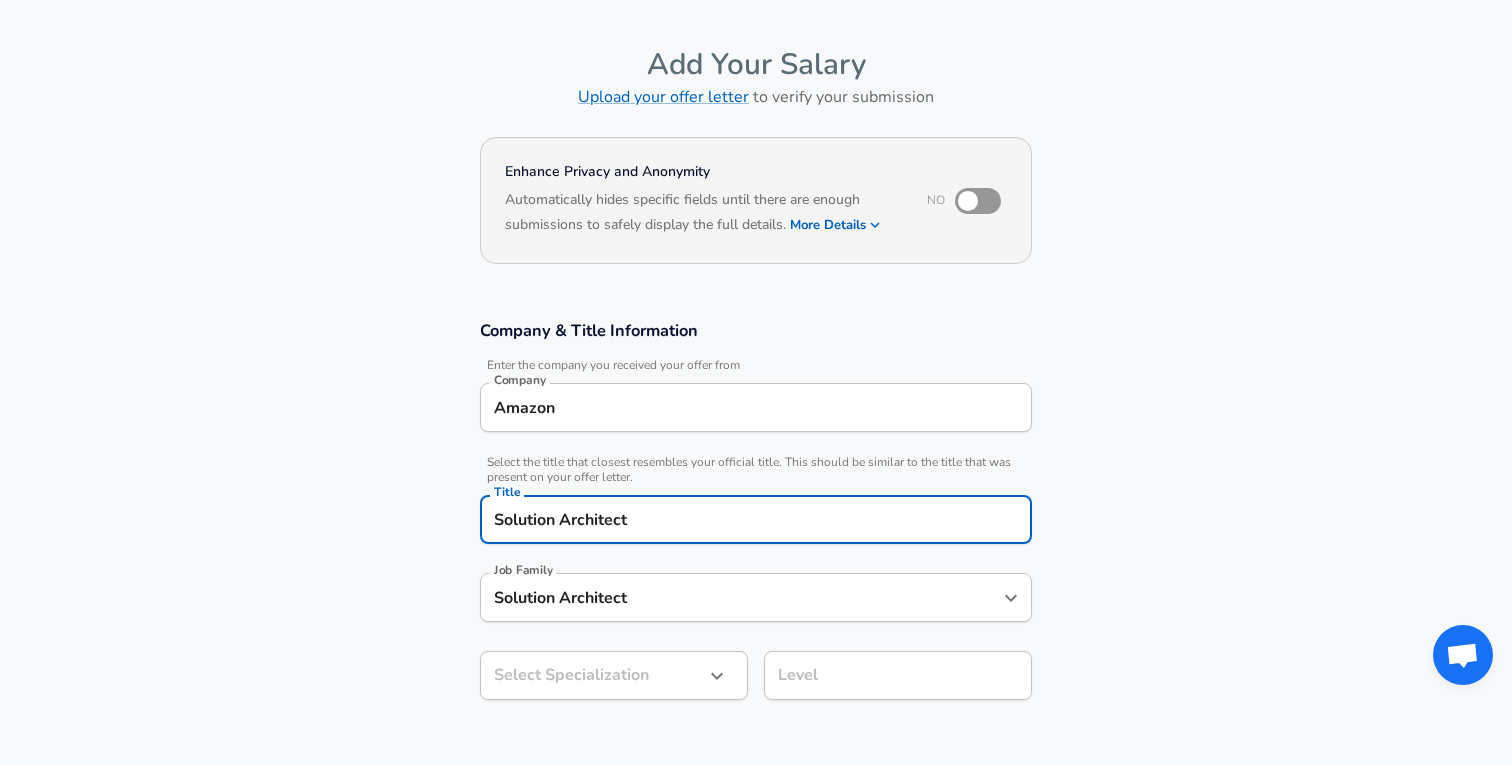 click on "Company Amazon Company   Select the title that closest resembles your official title. This should be similar to the title that was present on your offer letter. Title Solution Architect Title Job Family Solution Architect Job Family Select Specialization ​ Select Specialization Level Level Work Experience and Location These compensation details are from the perspective of a: New Offer Employee Submit Salary By continuing, you are agreeing to Levels.fyi's   Terms of Use   and   Privacy Policy . © 2017 -" at bounding box center [756, 322] 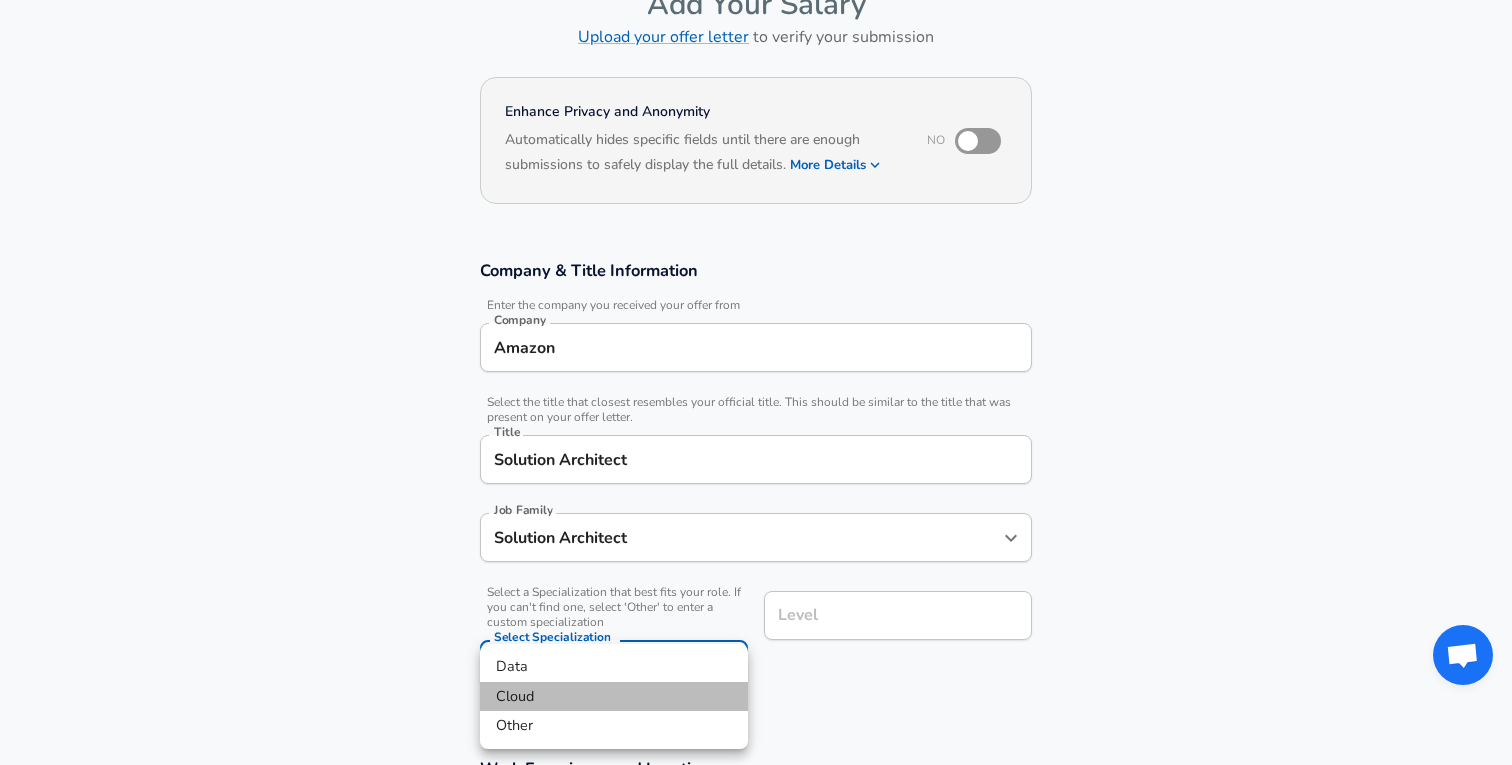 click on "Cloud" at bounding box center [614, 697] 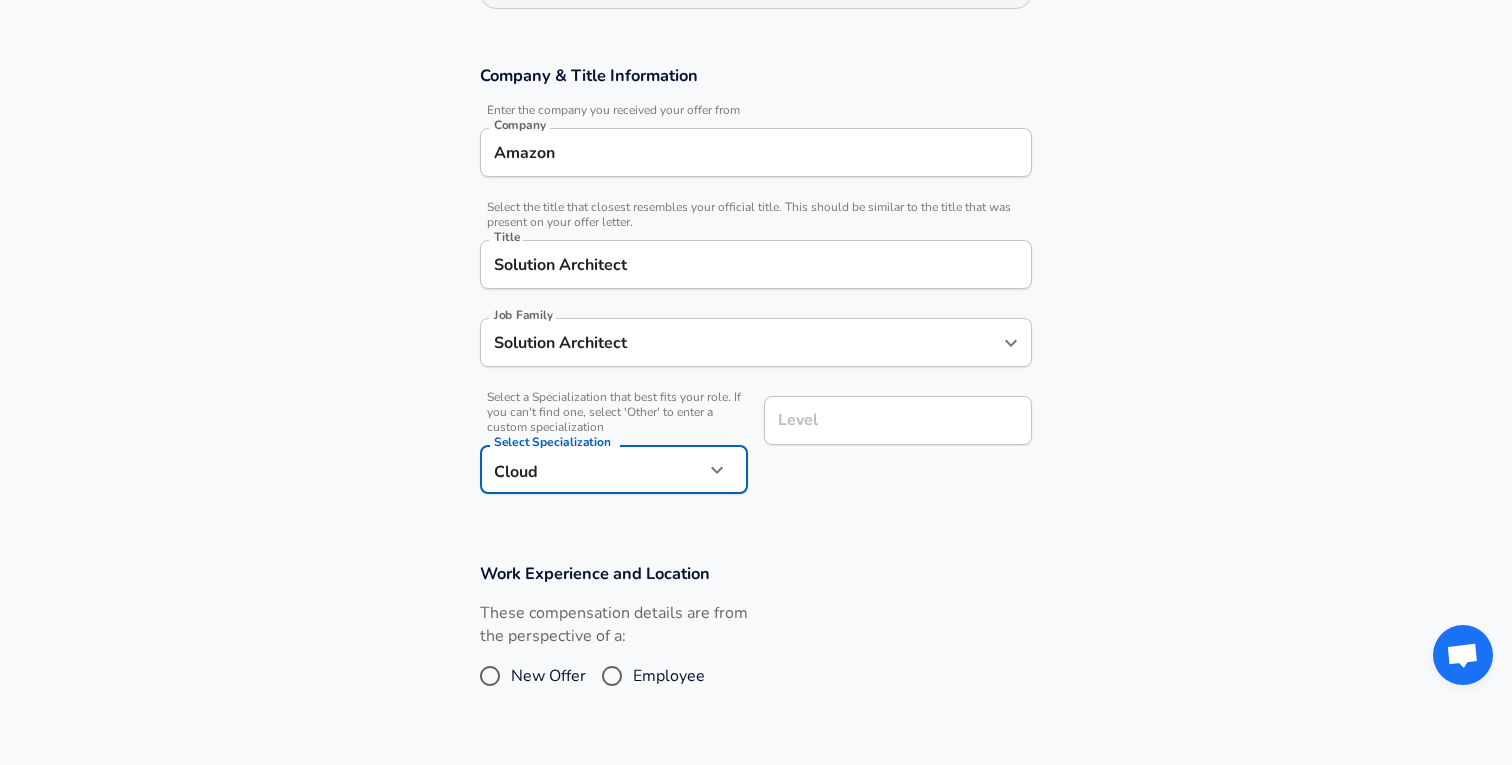 click on "Level Level" at bounding box center [898, 419] 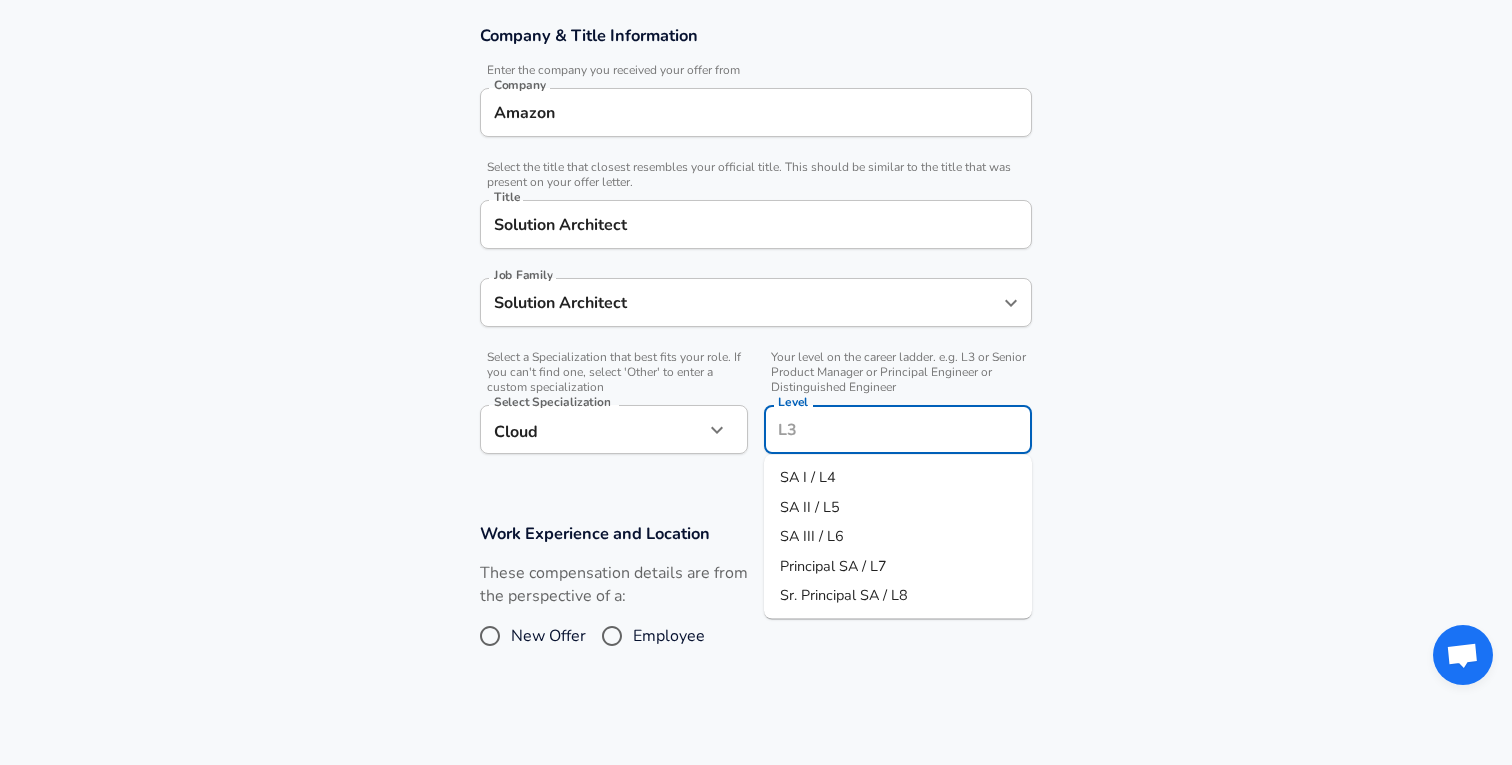 click on "Level" at bounding box center [898, 429] 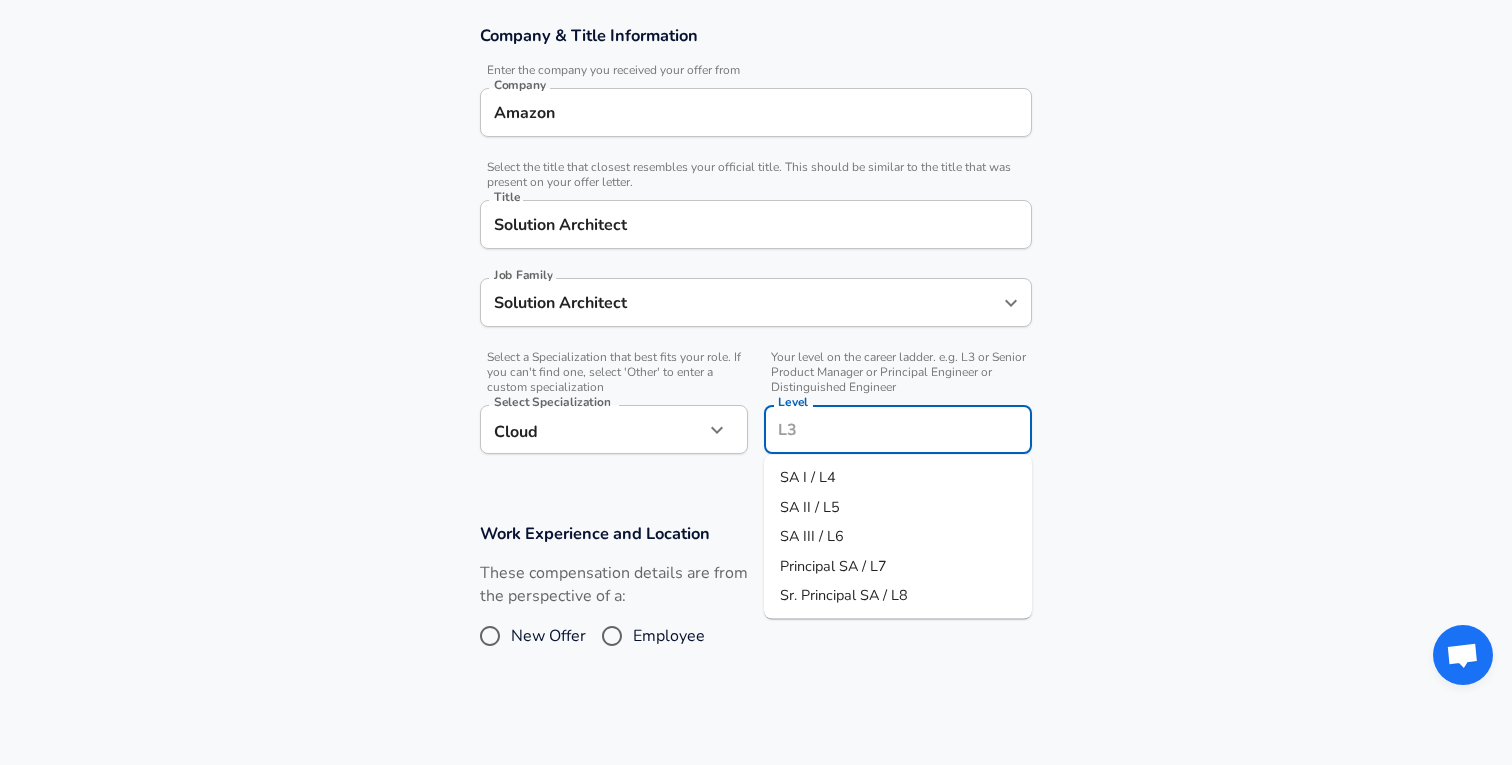 click on "SA I / L4" at bounding box center (898, 478) 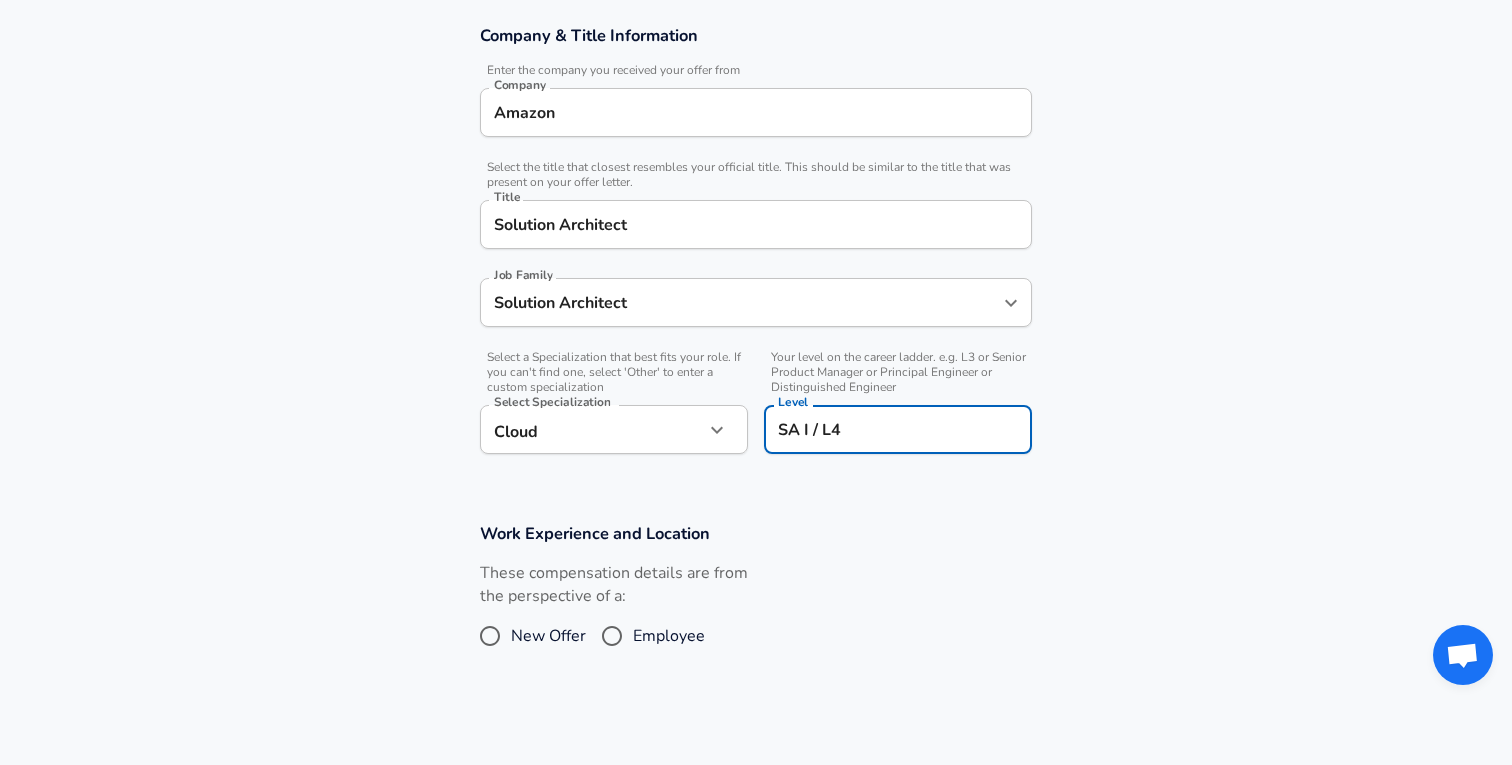 scroll, scrollTop: 398, scrollLeft: 0, axis: vertical 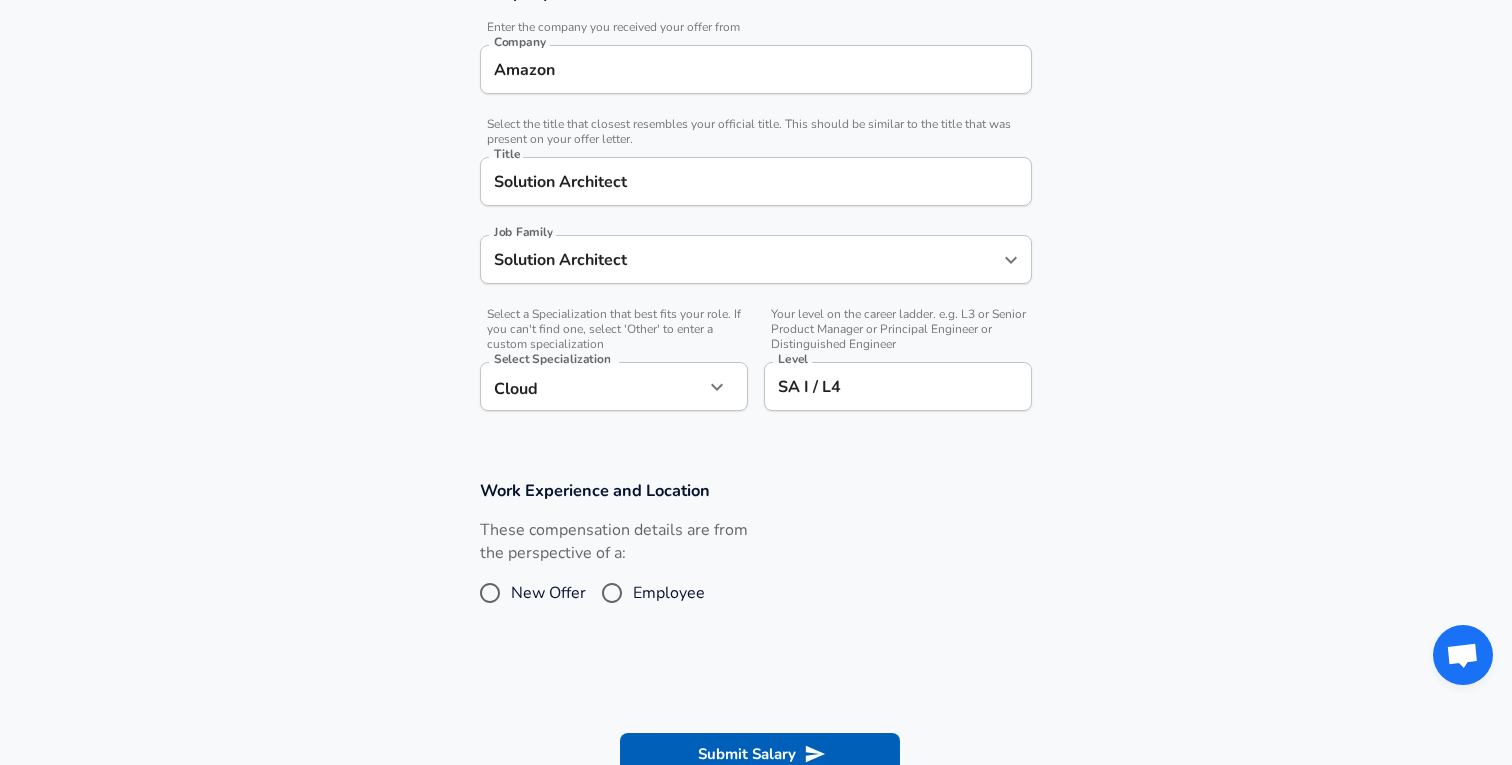 click on "New Offer" at bounding box center (548, 593) 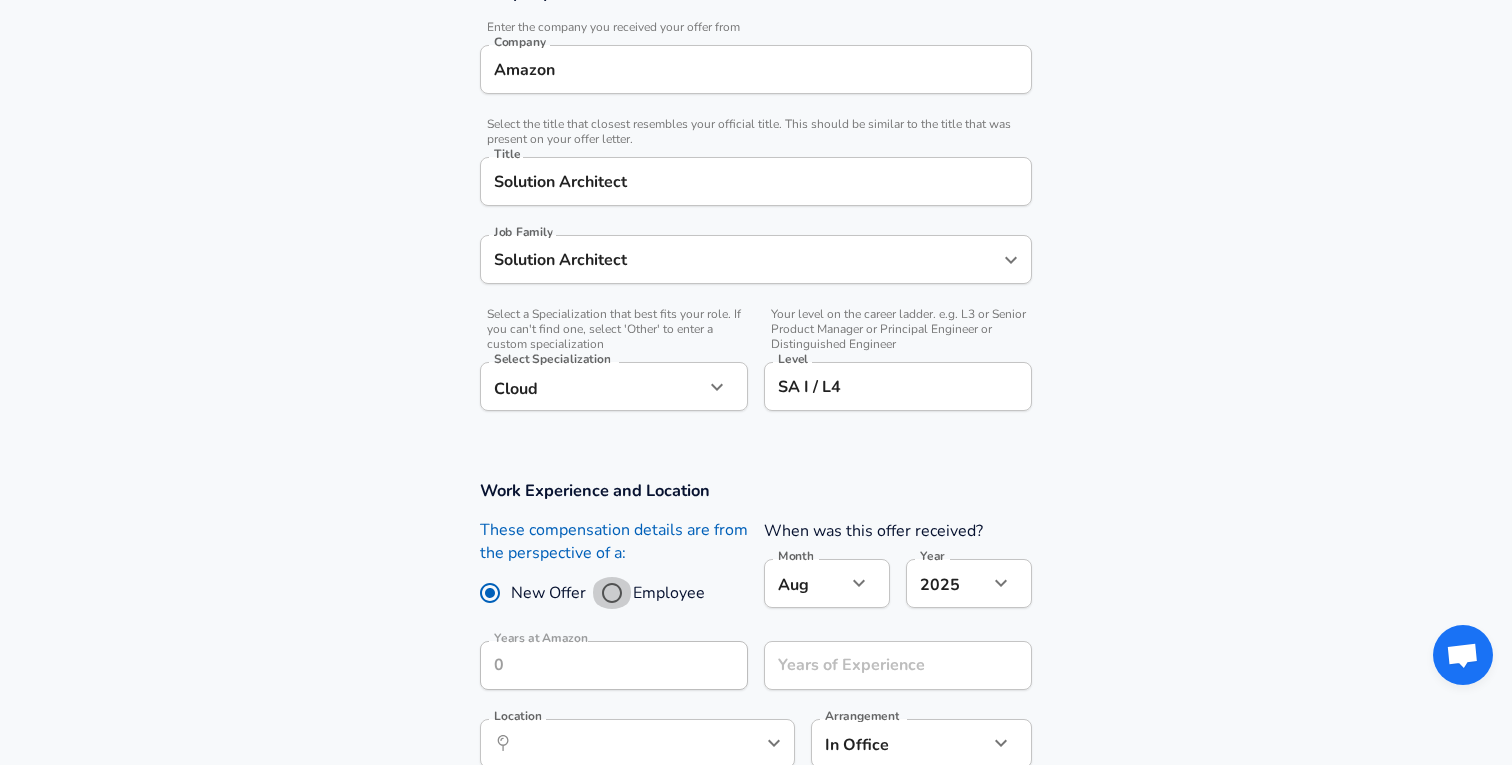 click on "Employee" at bounding box center [612, 593] 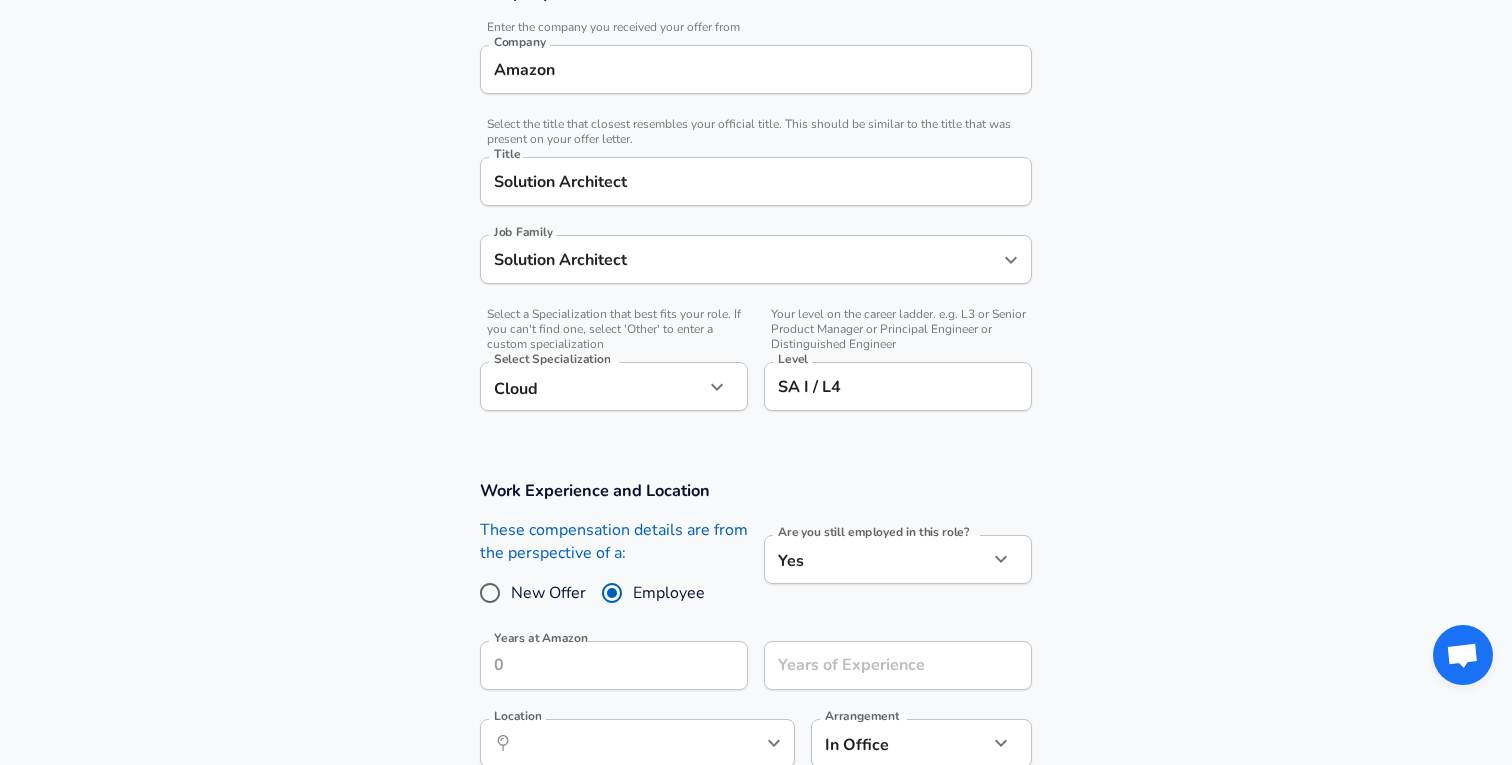 click on "New Offer" at bounding box center [548, 593] 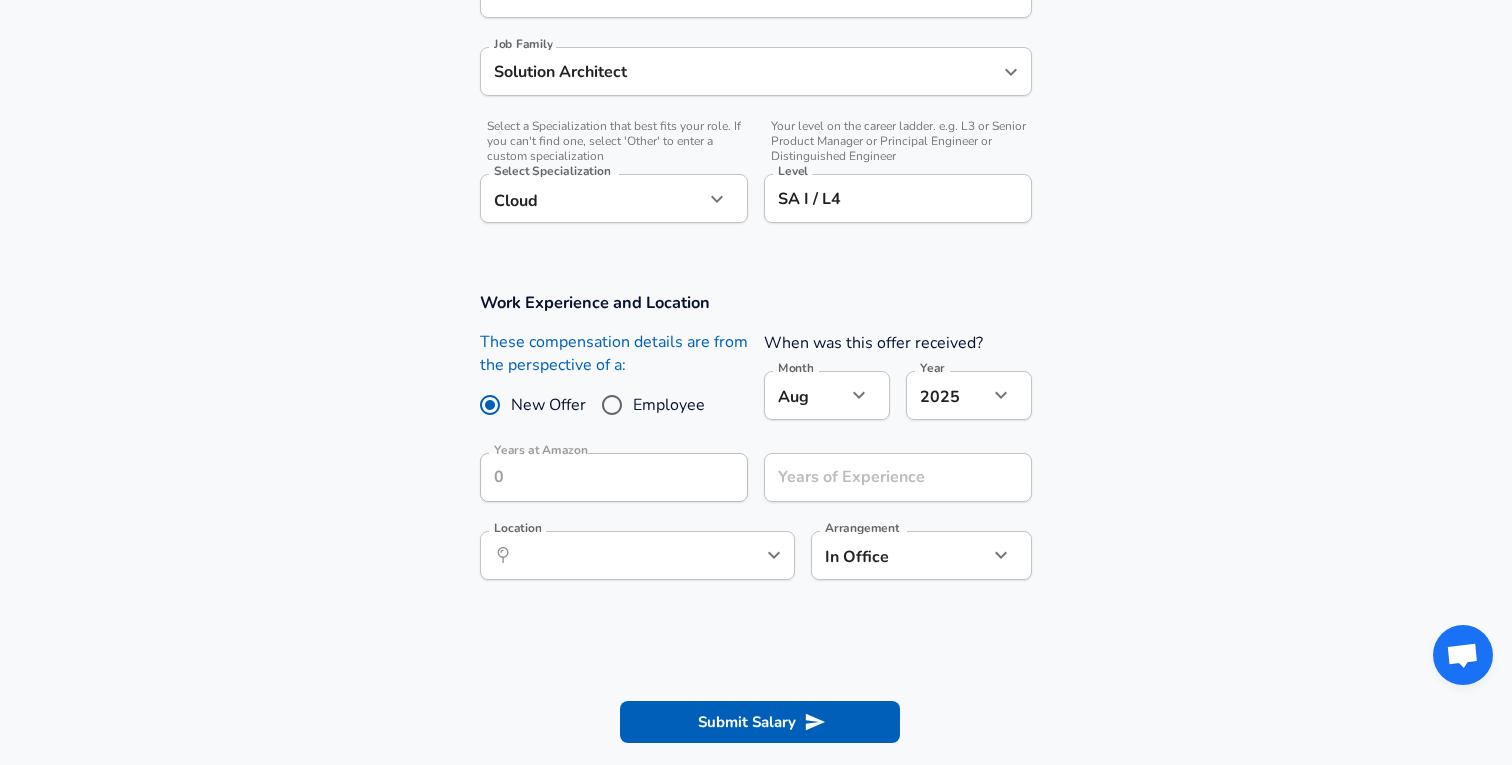 scroll, scrollTop: 613, scrollLeft: 0, axis: vertical 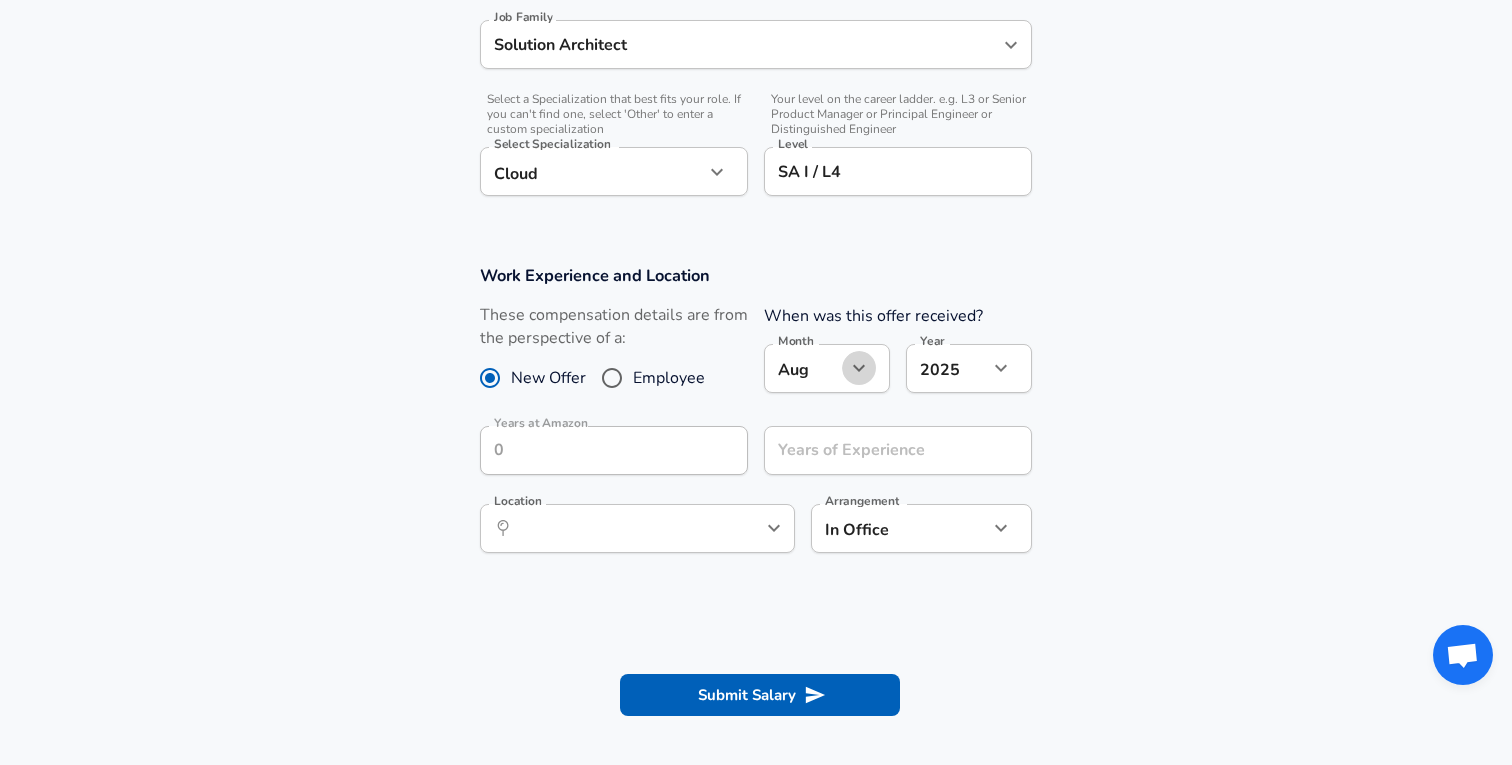 click at bounding box center [859, 368] 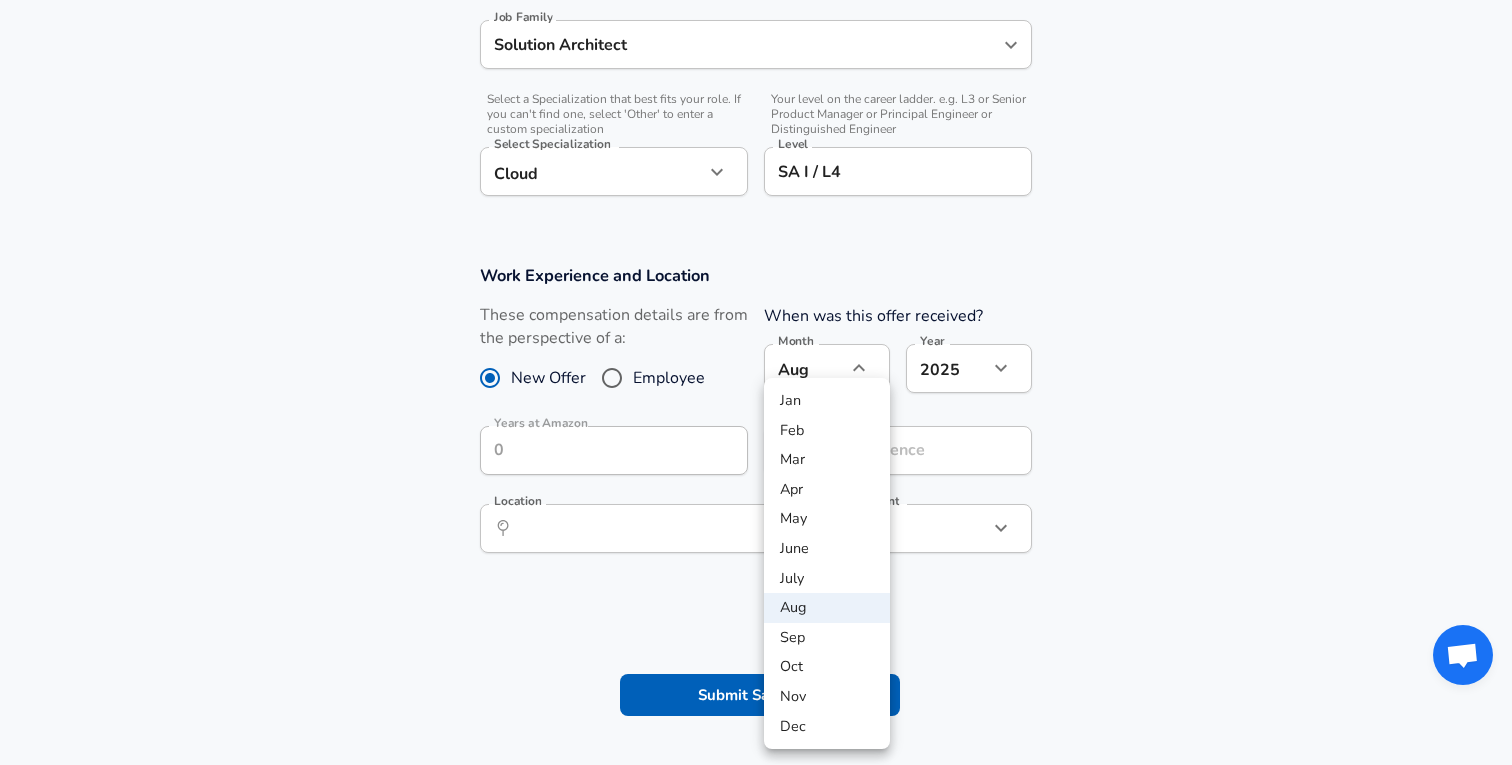 click at bounding box center [756, 382] 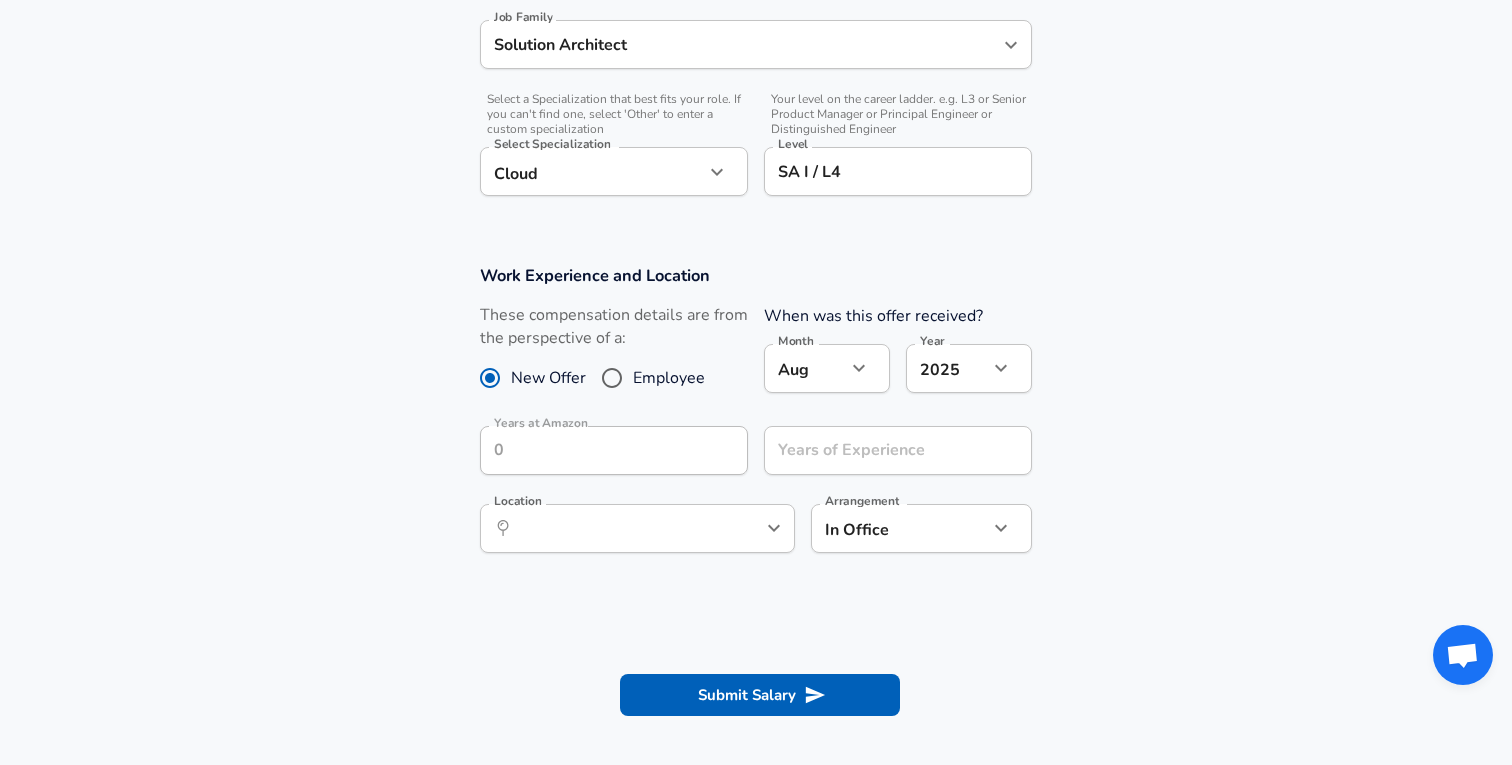 click on "Employee" at bounding box center [669, 378] 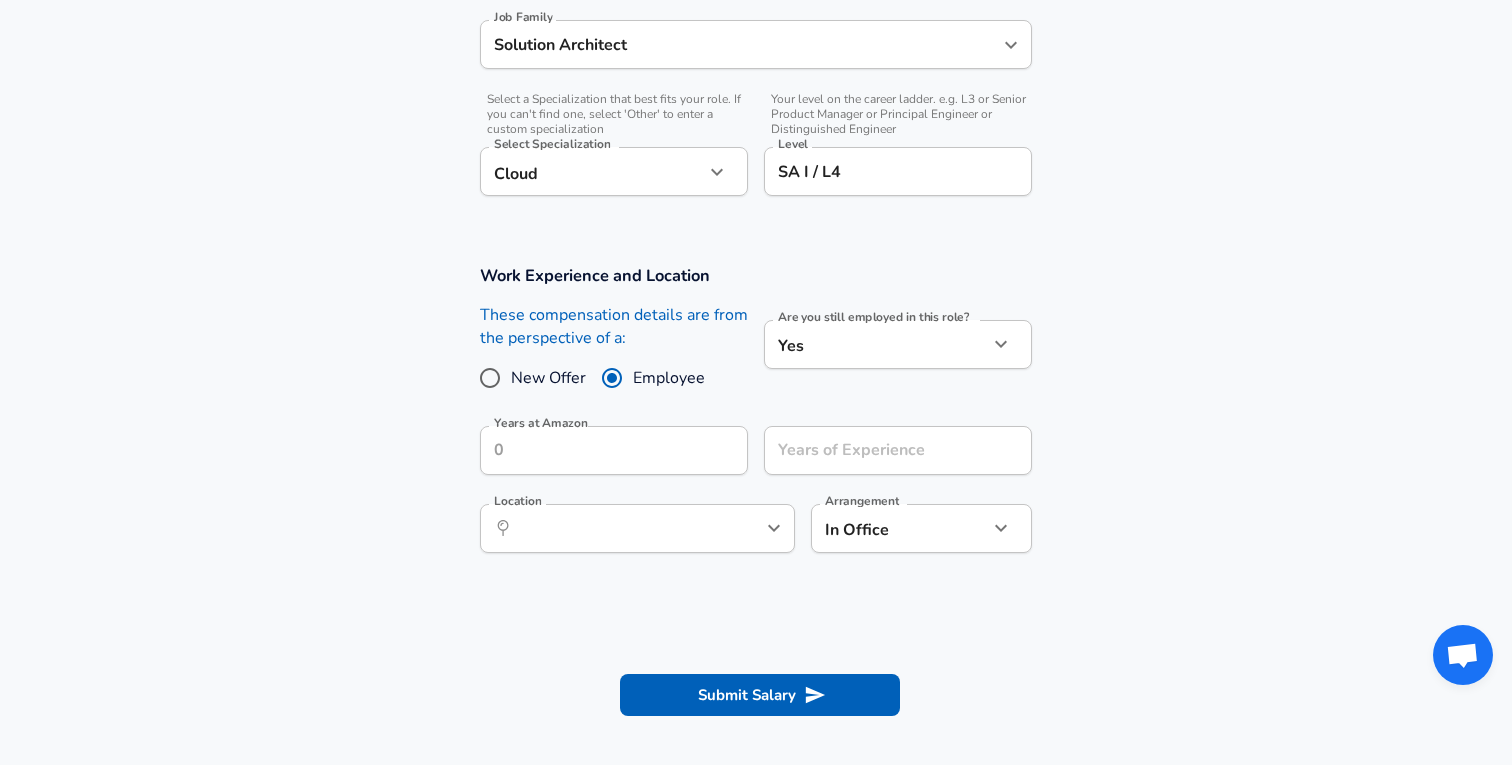 click on "Company Amazon Company   Select the title that closest resembles your official title. This should be similar to the title that was present on your offer letter. Title Solution Architect Title Job Family Solution Architect Job Family   Select a Specialization that best fits your role. If you can't find one, select 'Other' to enter a custom specialization Select Specialization Cloud Cloud Select Specialization   Level SA I / L4 Level Work Experience and Location New Offer Employee Yes yes Years at Amazon ​" at bounding box center (756, -231) 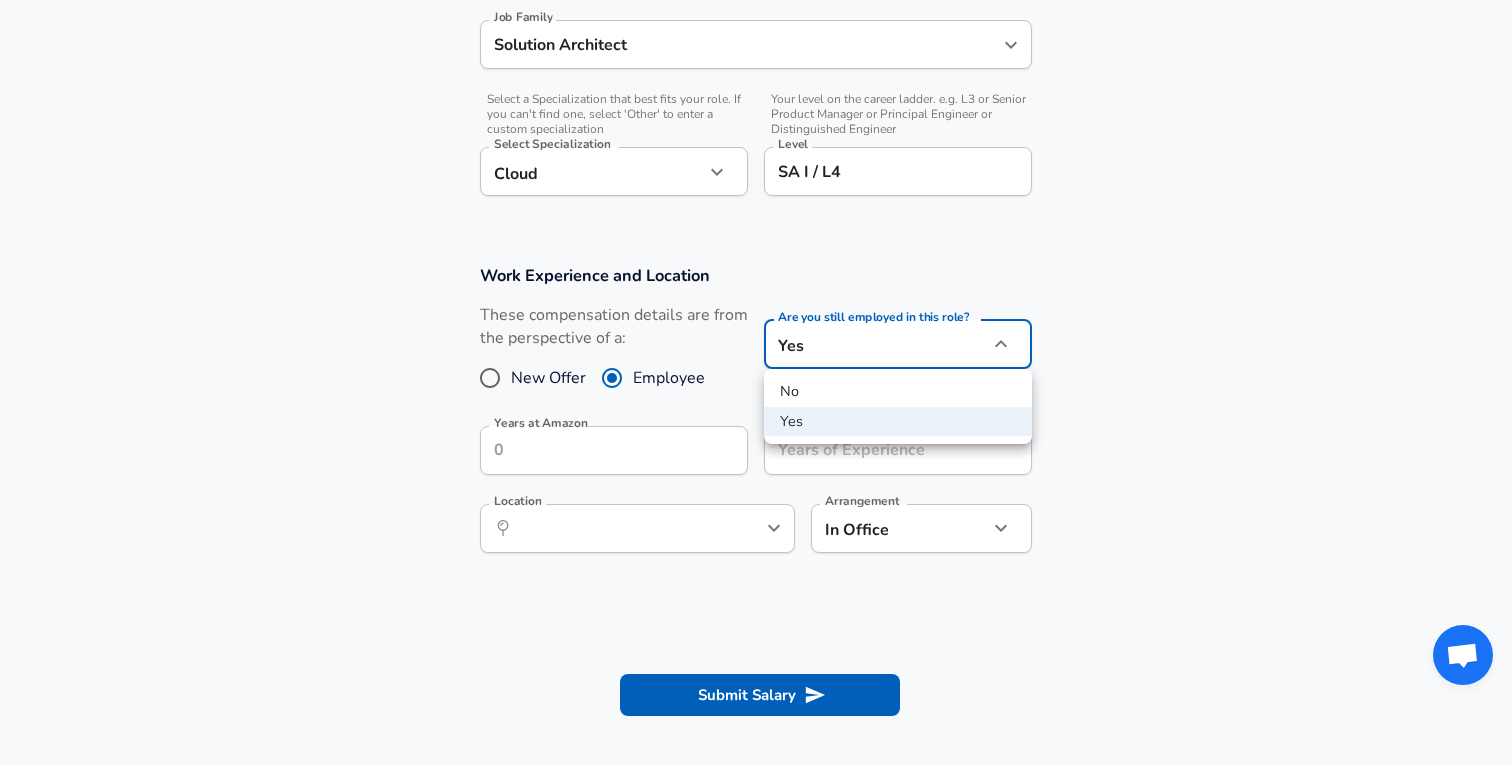 click on "No" at bounding box center [898, 392] 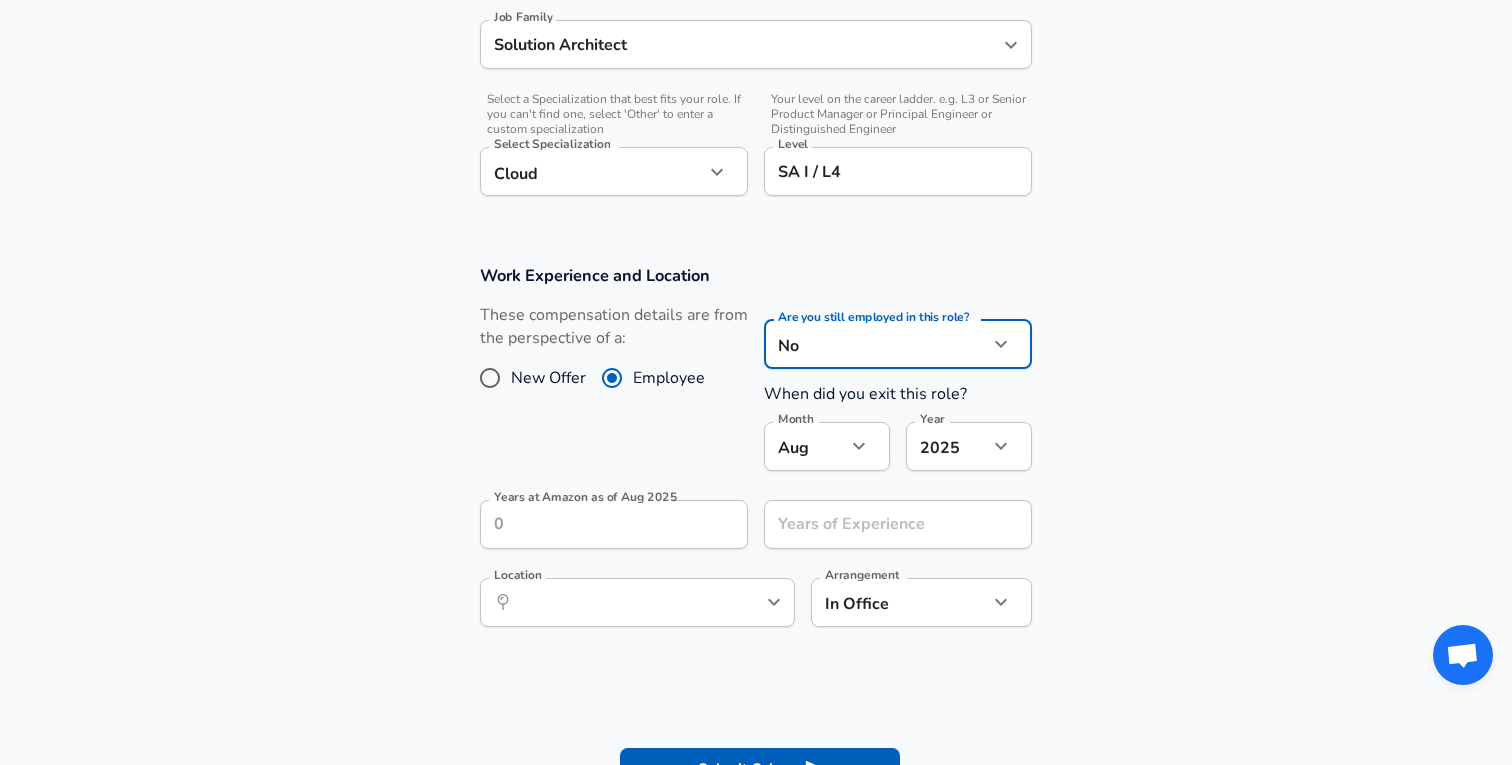 click on "Company Amazon Company   Select the title that closest resembles your official title. This should be similar to the title that was present on your offer letter. Title Solution Architect Title Job Family Solution Architect Job Family   Select a Specialization that best fits your role. If you can't find one, select 'Other' to enter a custom specialization Select Specialization Cloud Cloud Select Specialization   Level SA I / L4 Level Work Experience and Location New Offer Employee No no Month Aug 8 Month Year" at bounding box center (756, -231) 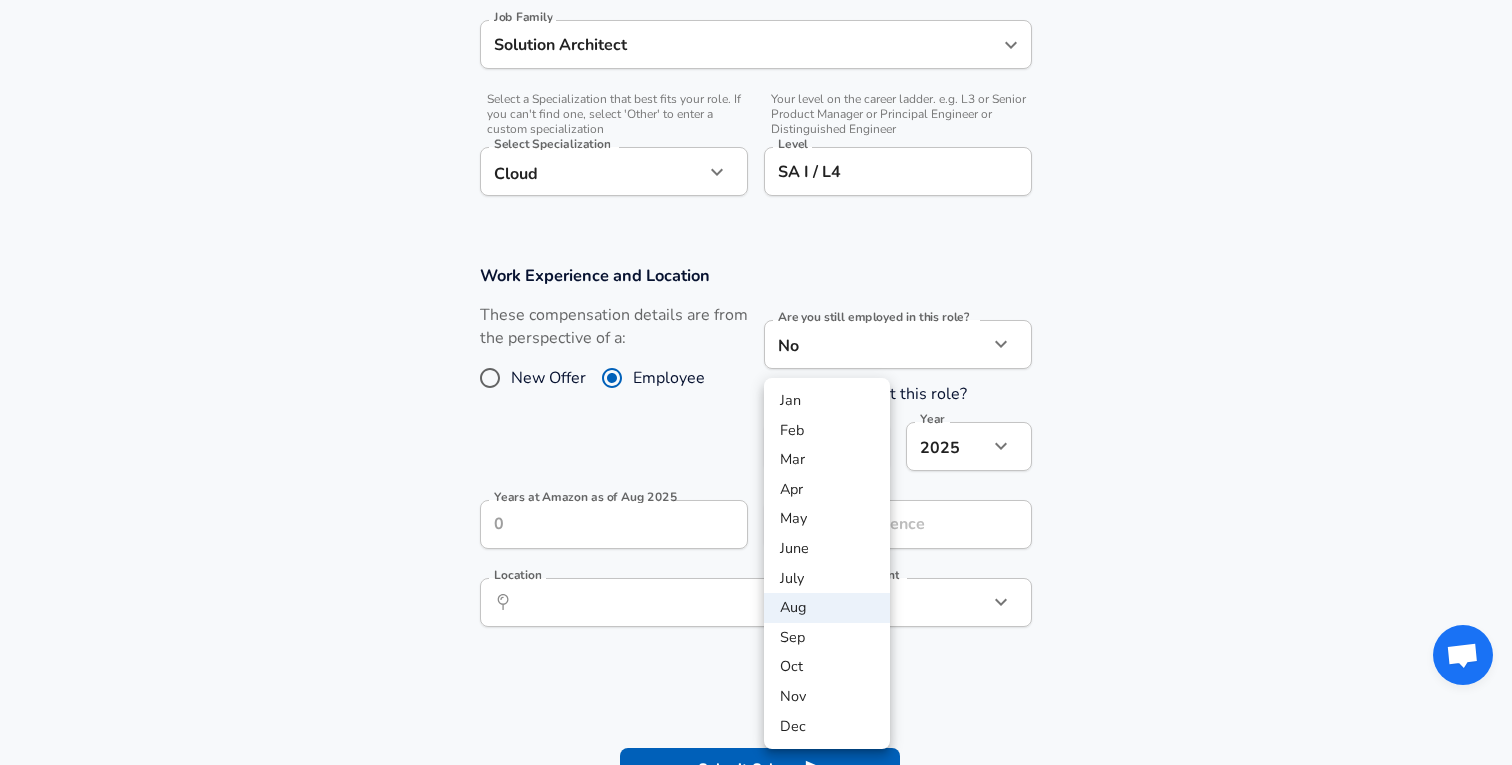 click at bounding box center [756, 382] 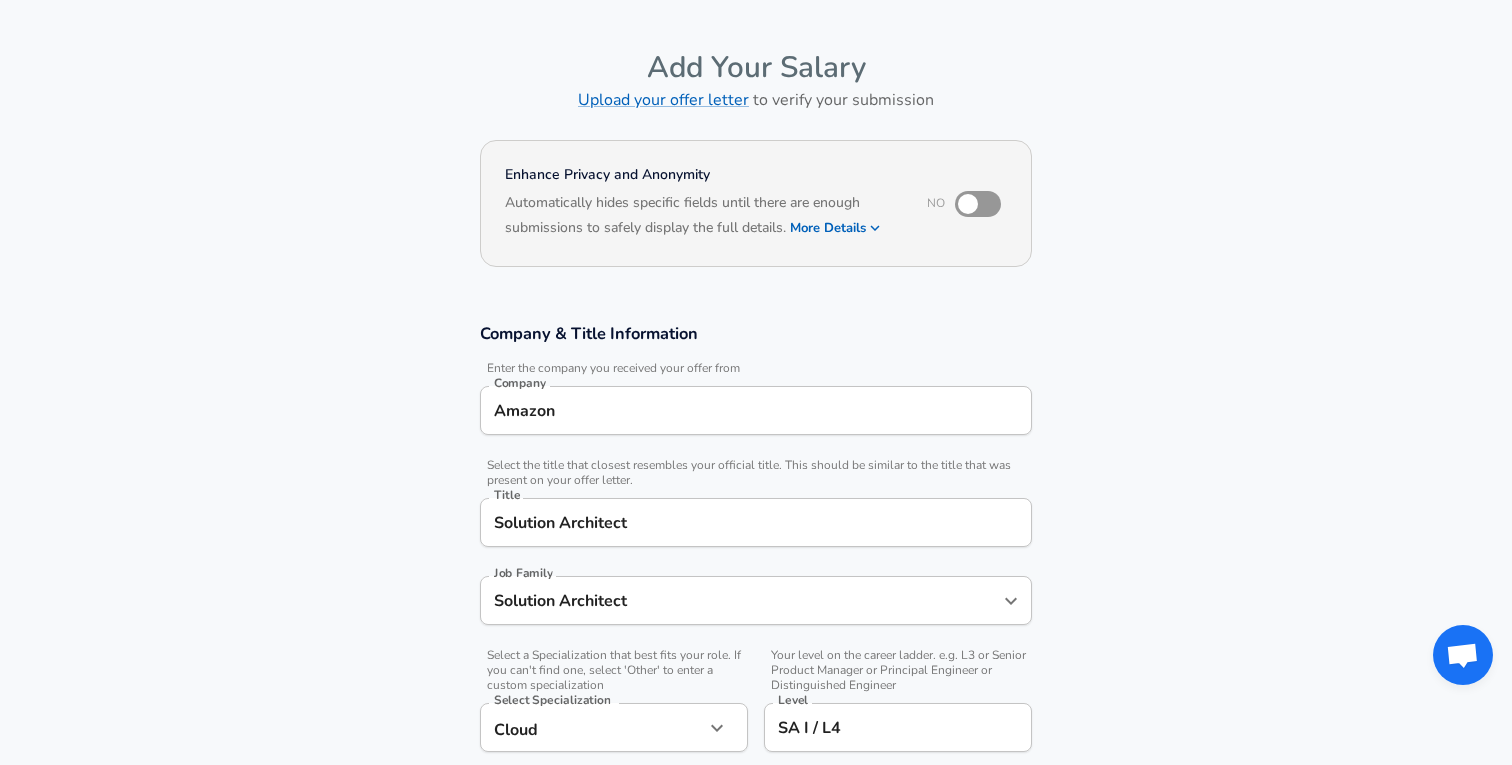 scroll, scrollTop: 0, scrollLeft: 0, axis: both 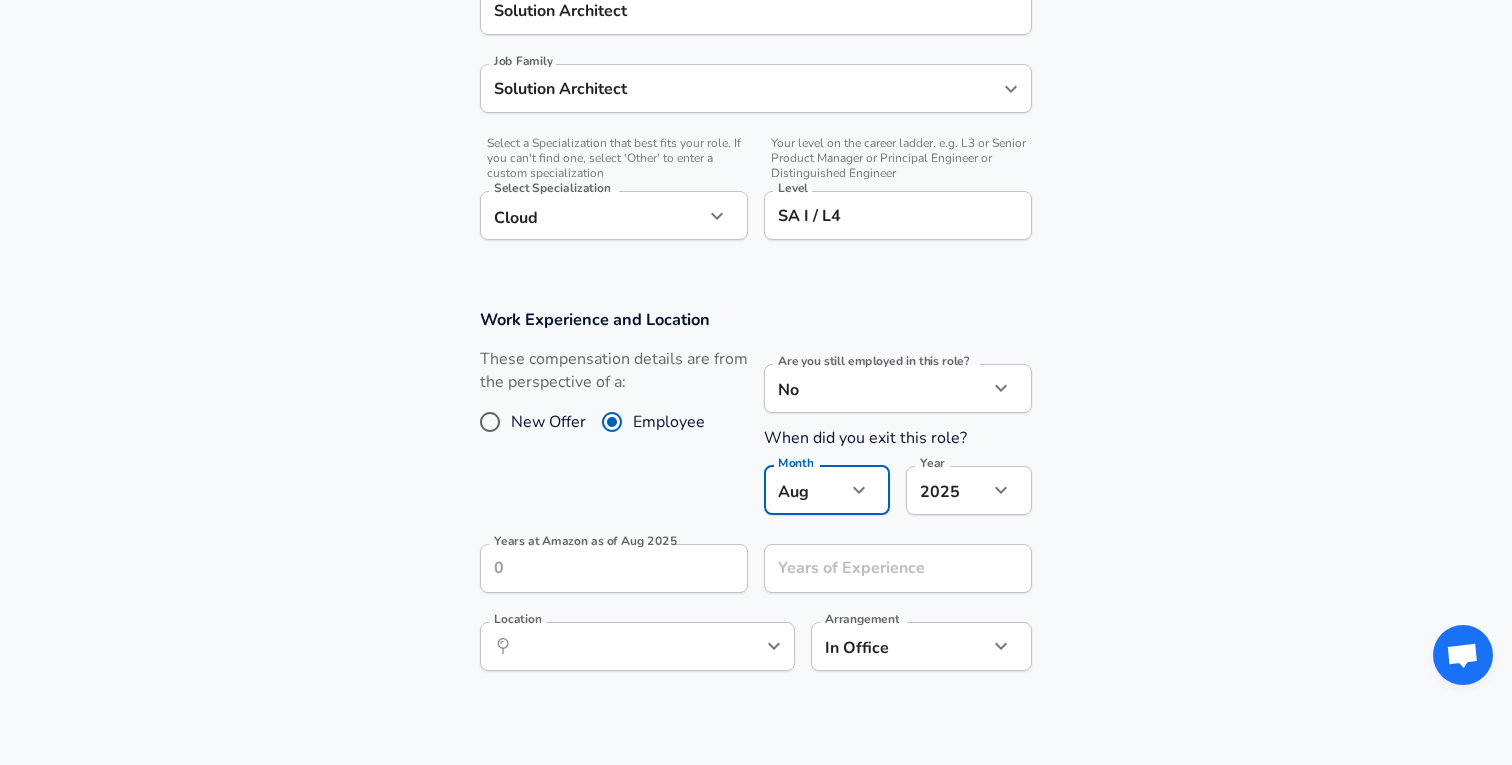 click on "New Offer" at bounding box center [548, 422] 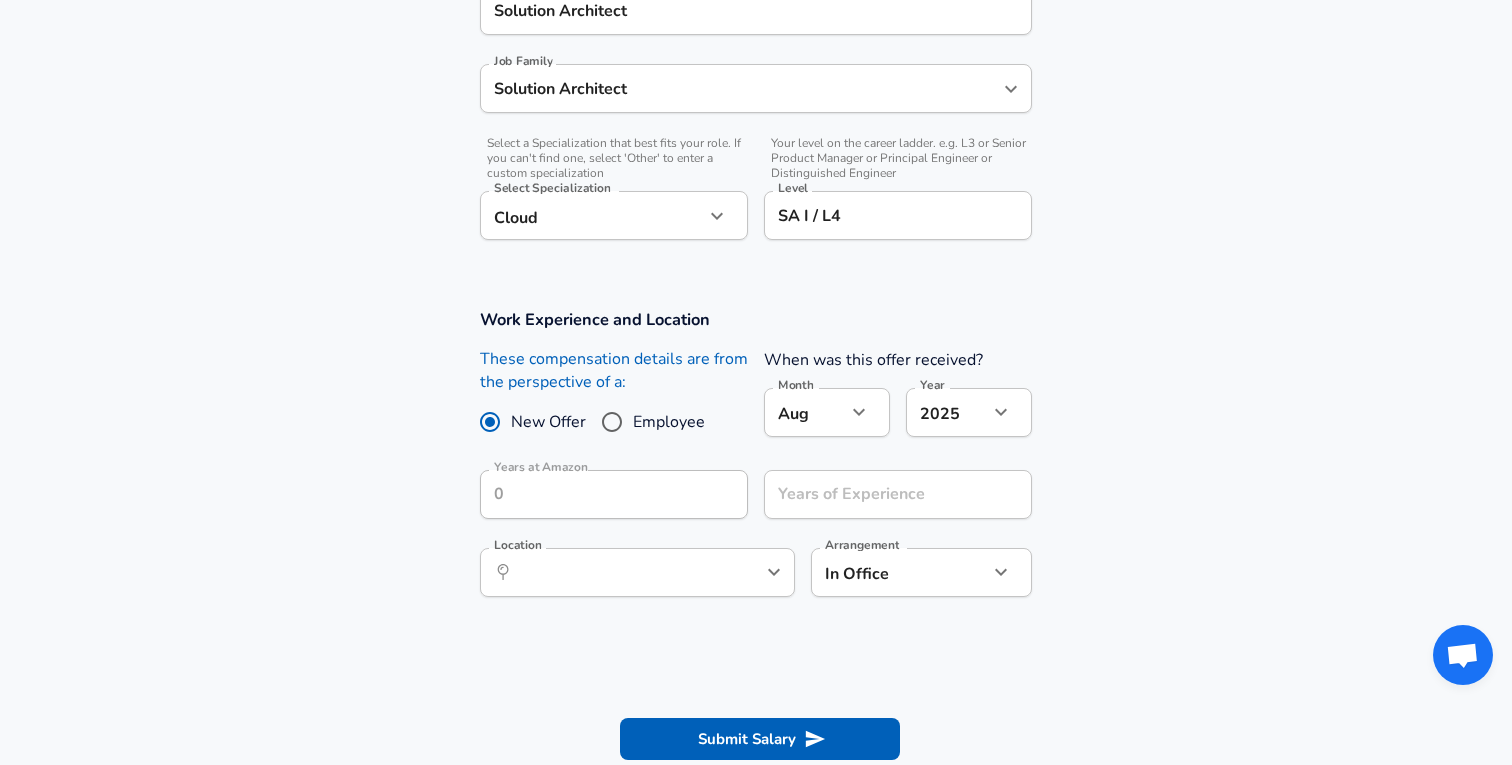 click on "Company Amazon Company   Select the title that closest resembles your official title. This should be similar to the title that was present on your offer letter. Title Solution Architect Title Job Family Solution Architect Job Family   Select a Specialization that best fits your role. If you can't find one, select 'Other' to enter a custom specialization Select Specialization Cloud Cloud Select Specialization   Level SA I / L4 Level Work Experience and Location New Offer Employee Month Aug 8 Month Year 2025" at bounding box center [756, -187] 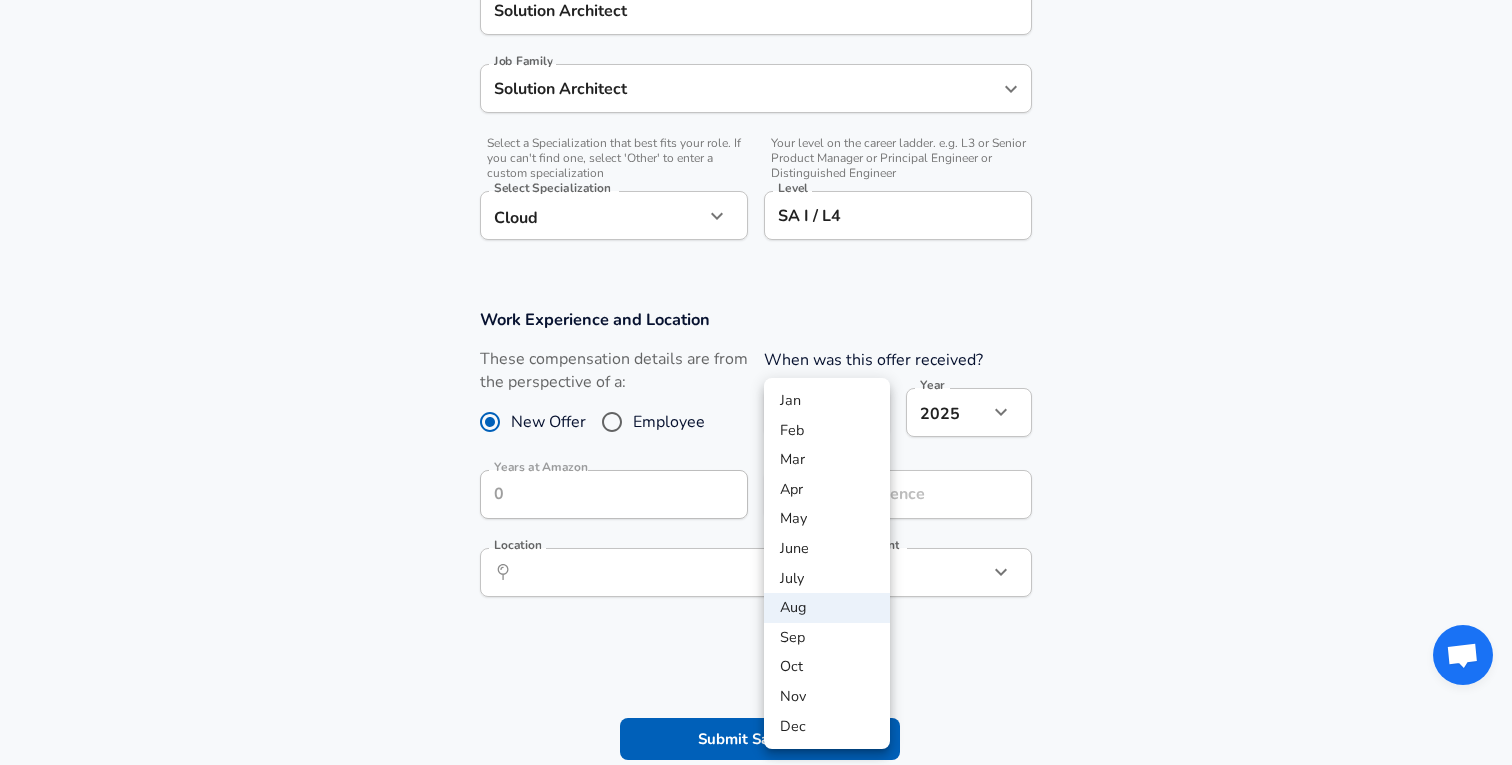 click on "Mar" at bounding box center (827, 460) 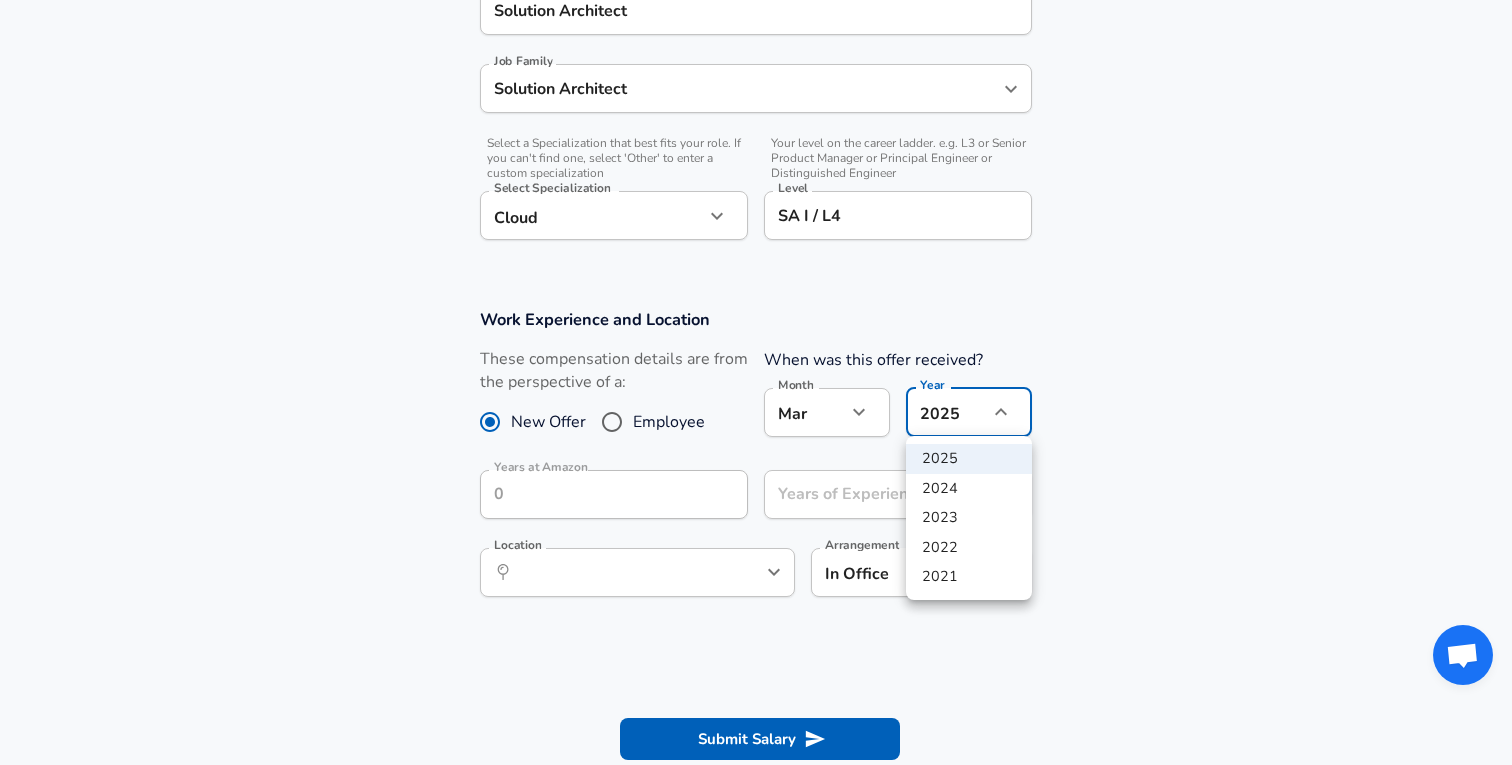 click on "Company Amazon Company   Select the title that closest resembles your official title. This should be similar to the title that was present on your offer letter. Title Solution Architect Title Job Family Solution Architect Job Family Select Specialization ​ Select Specialization Level Level Work Experience and Location New Offer Employee Month Mar 3 Month Year 2025" at bounding box center [756, -187] 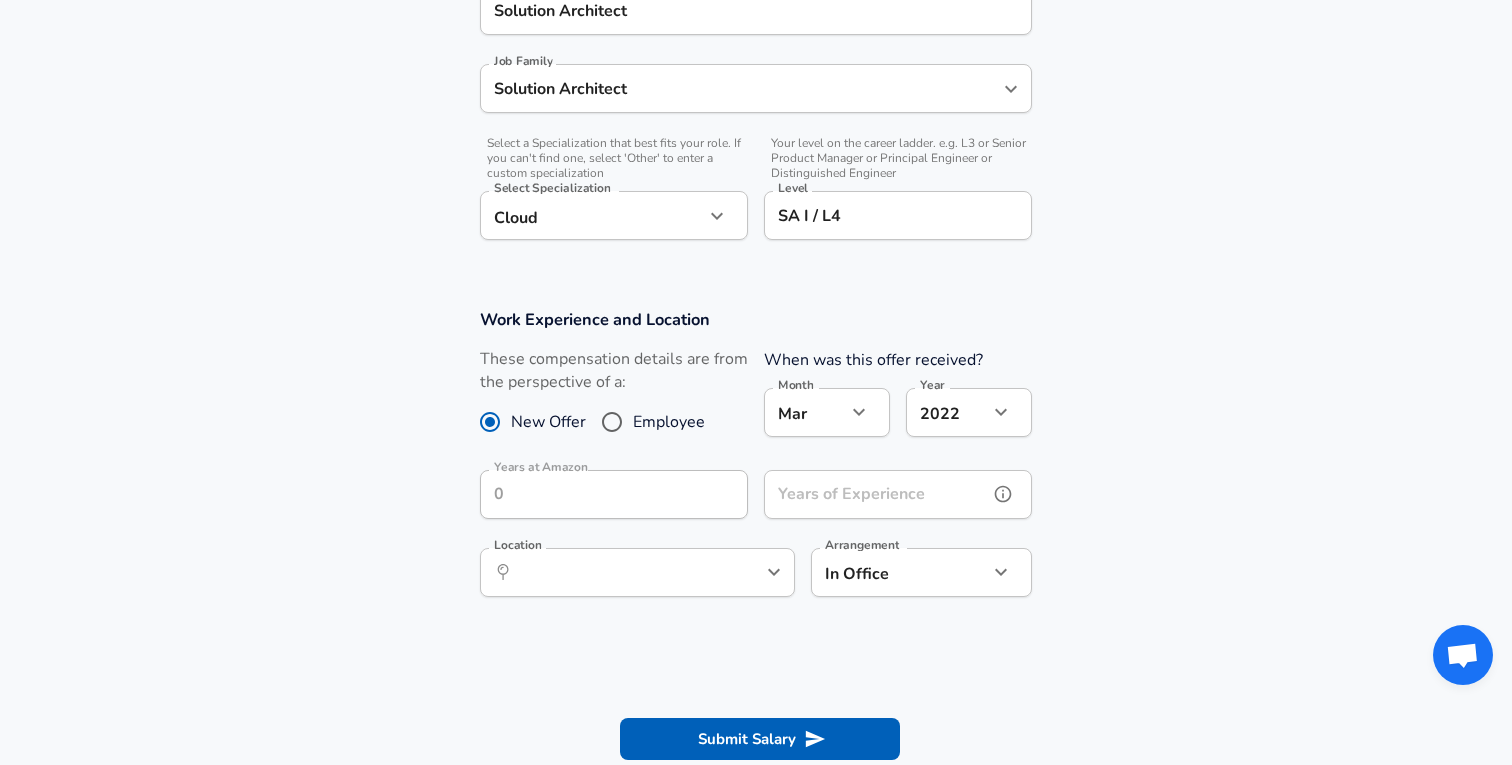 click on "Years of Experience" at bounding box center (876, 494) 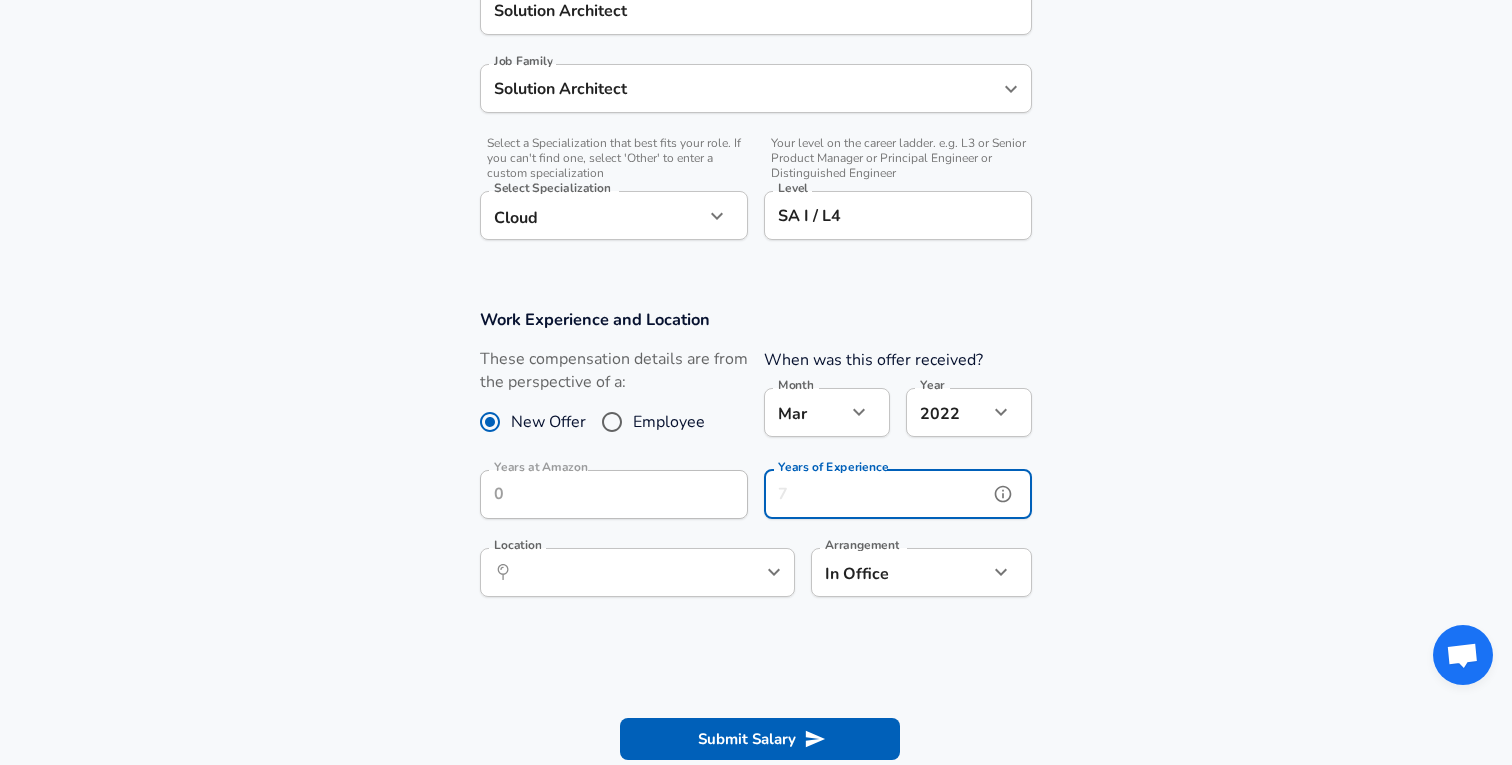 type on "3" 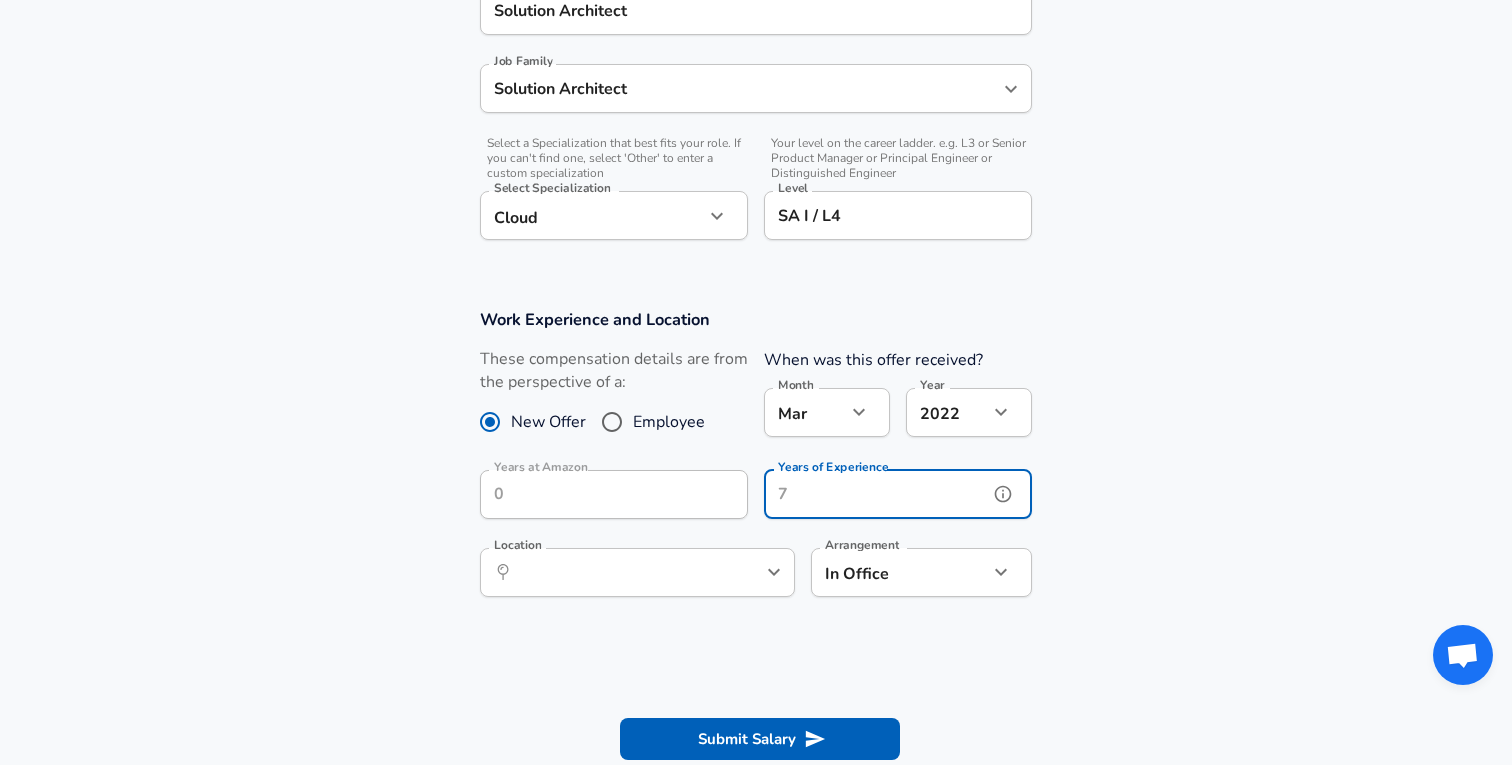 type on "5" 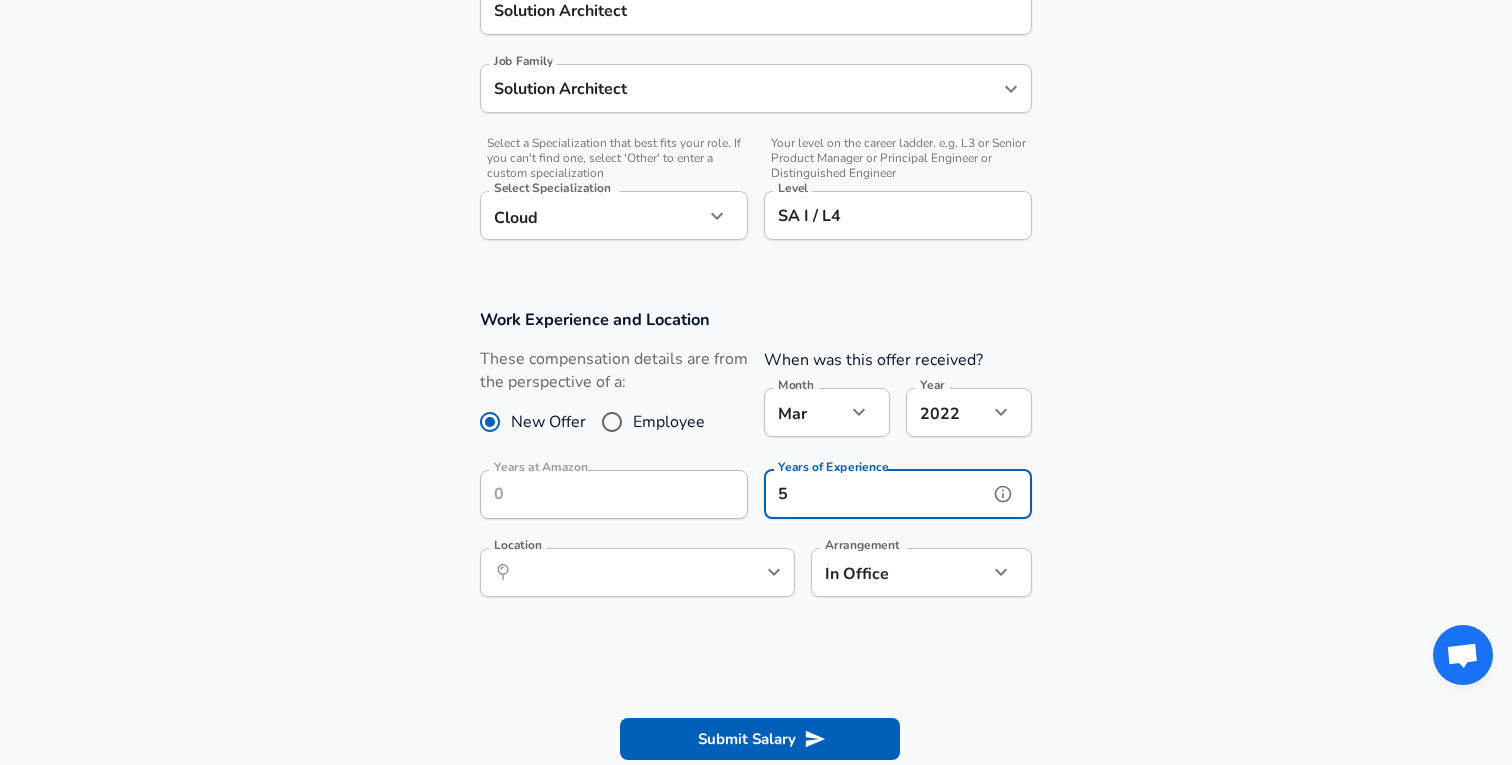 type on "5" 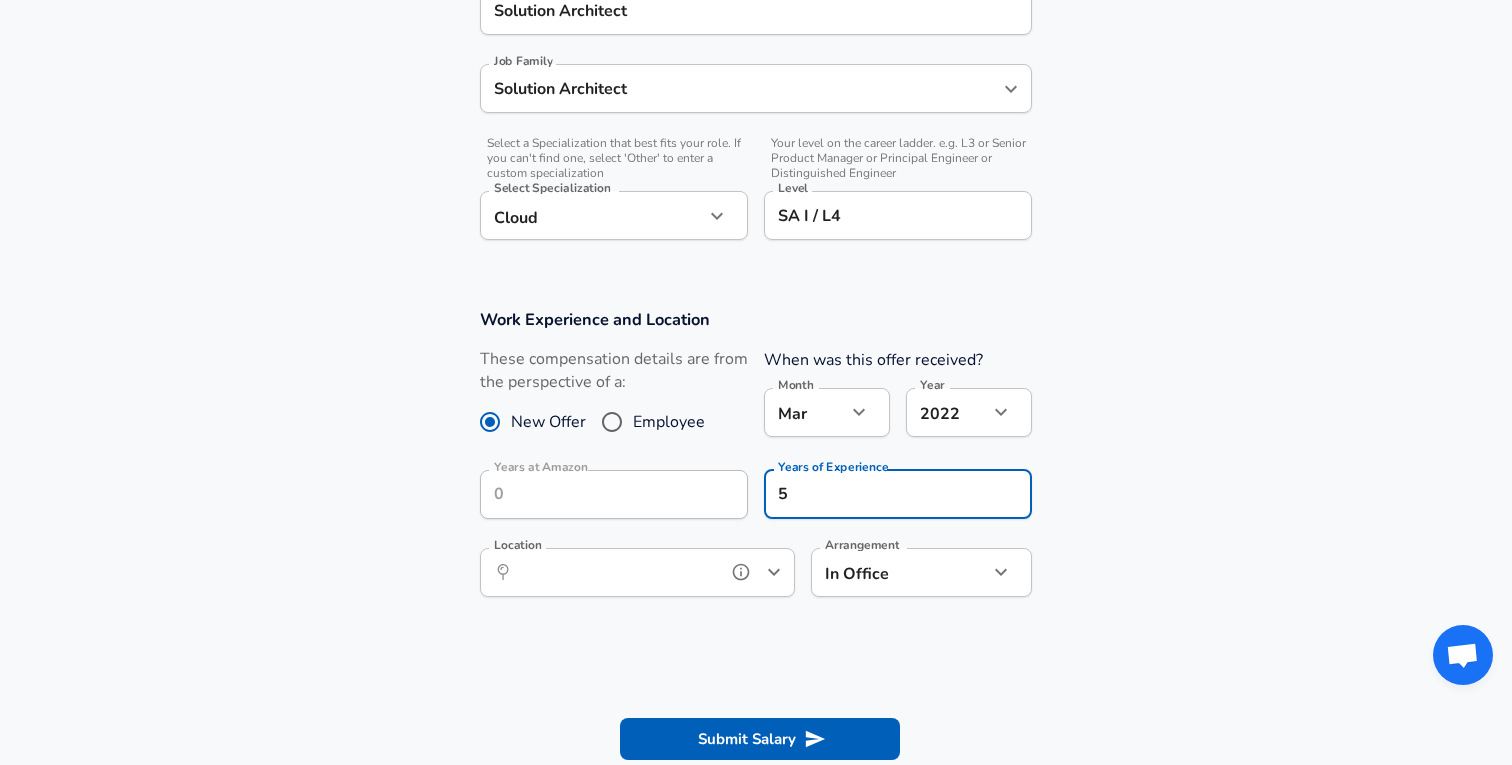 click on "Location" at bounding box center (615, 572) 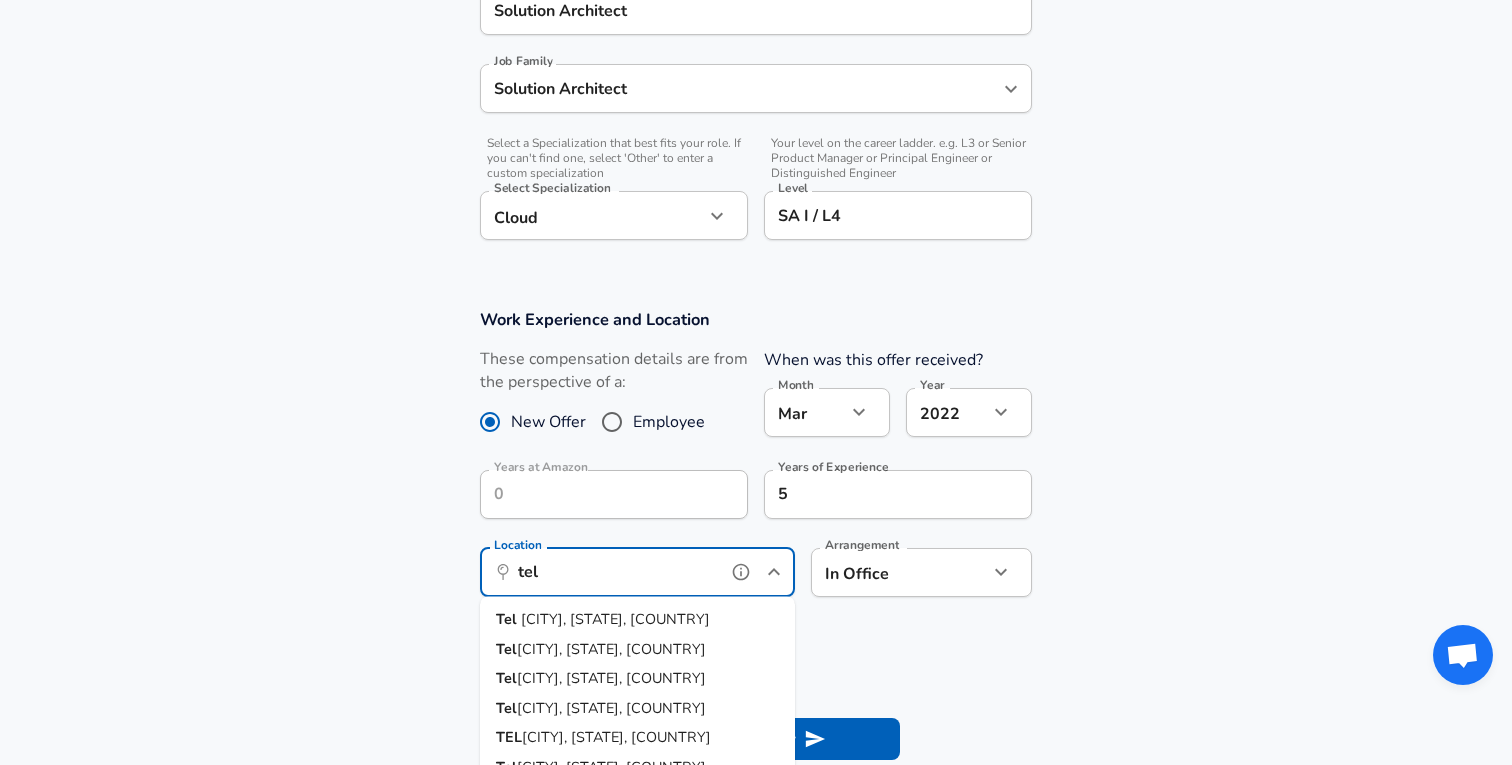click on "[CITY], [STATE], [COUNTRY]" at bounding box center (637, 620) 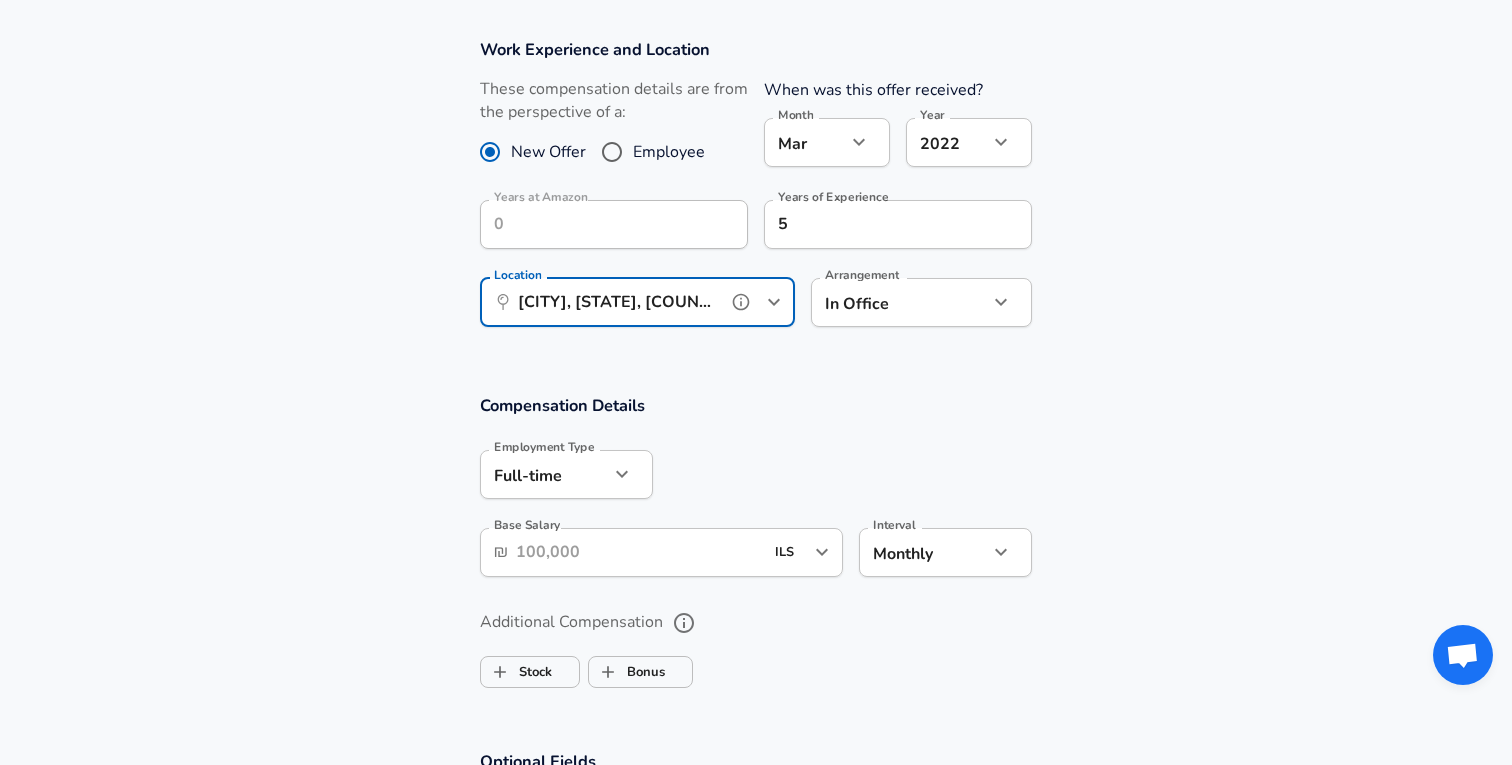 scroll, scrollTop: 957, scrollLeft: 0, axis: vertical 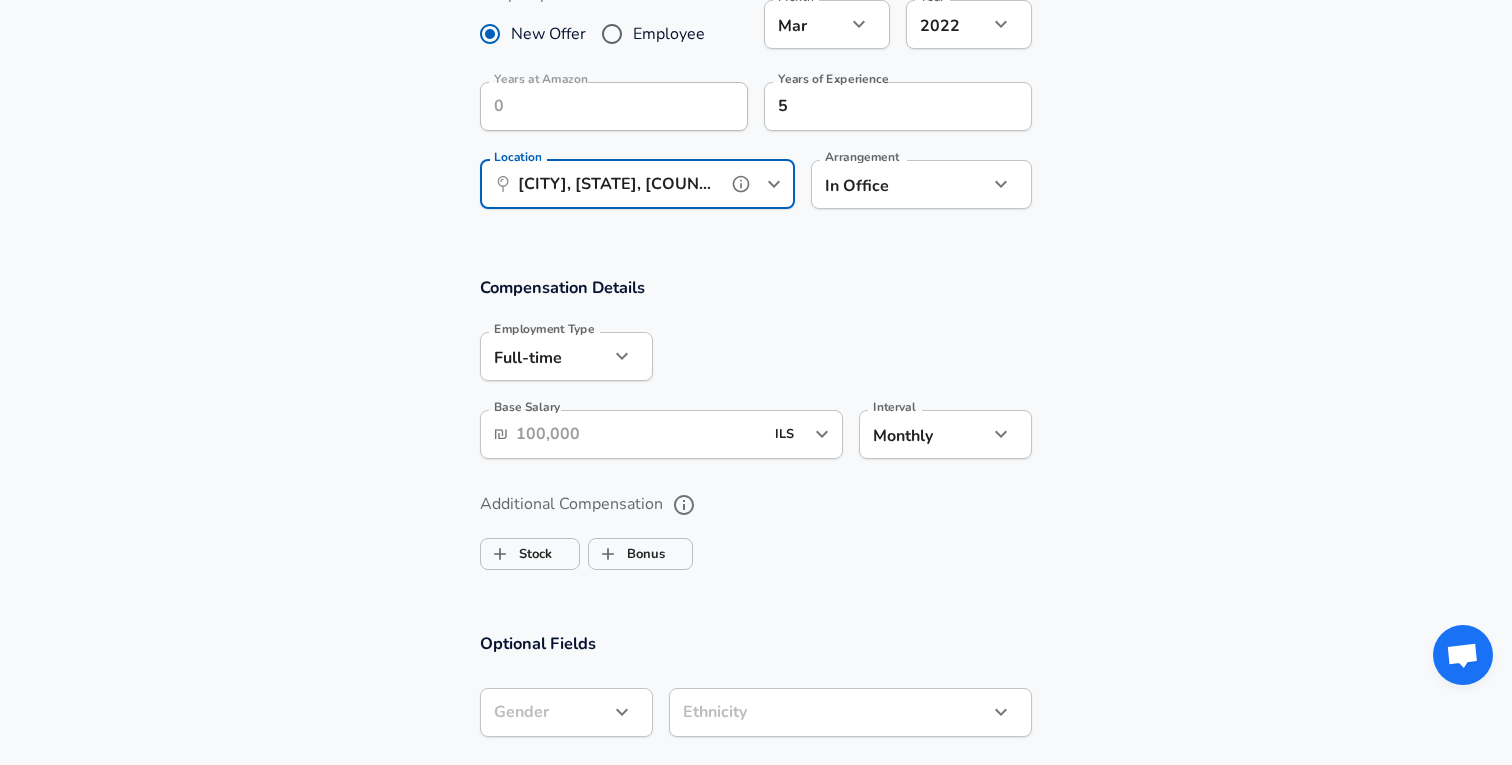 type on "[CITY], [STATE], [COUNTRY]" 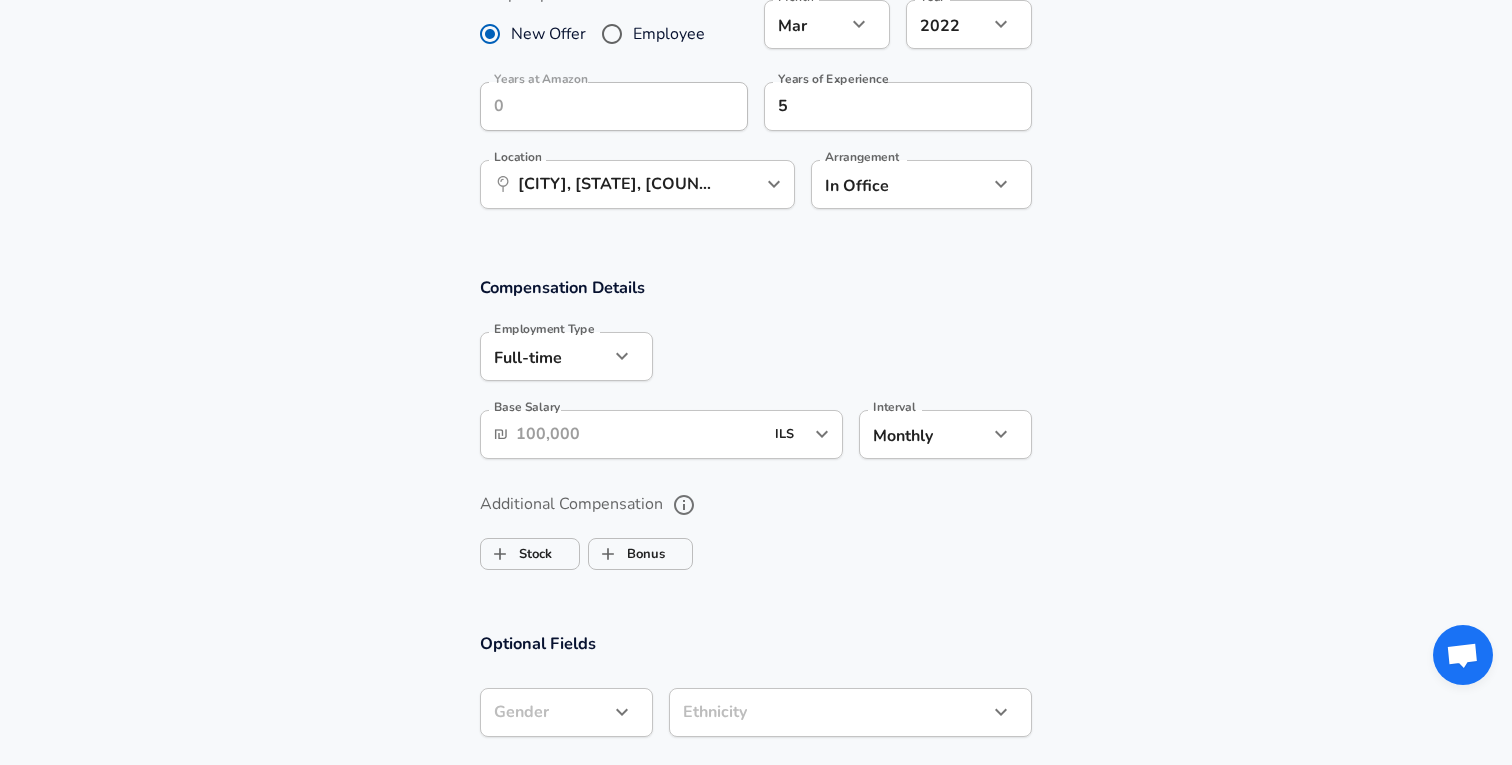 click on "Base Salary" at bounding box center (639, 434) 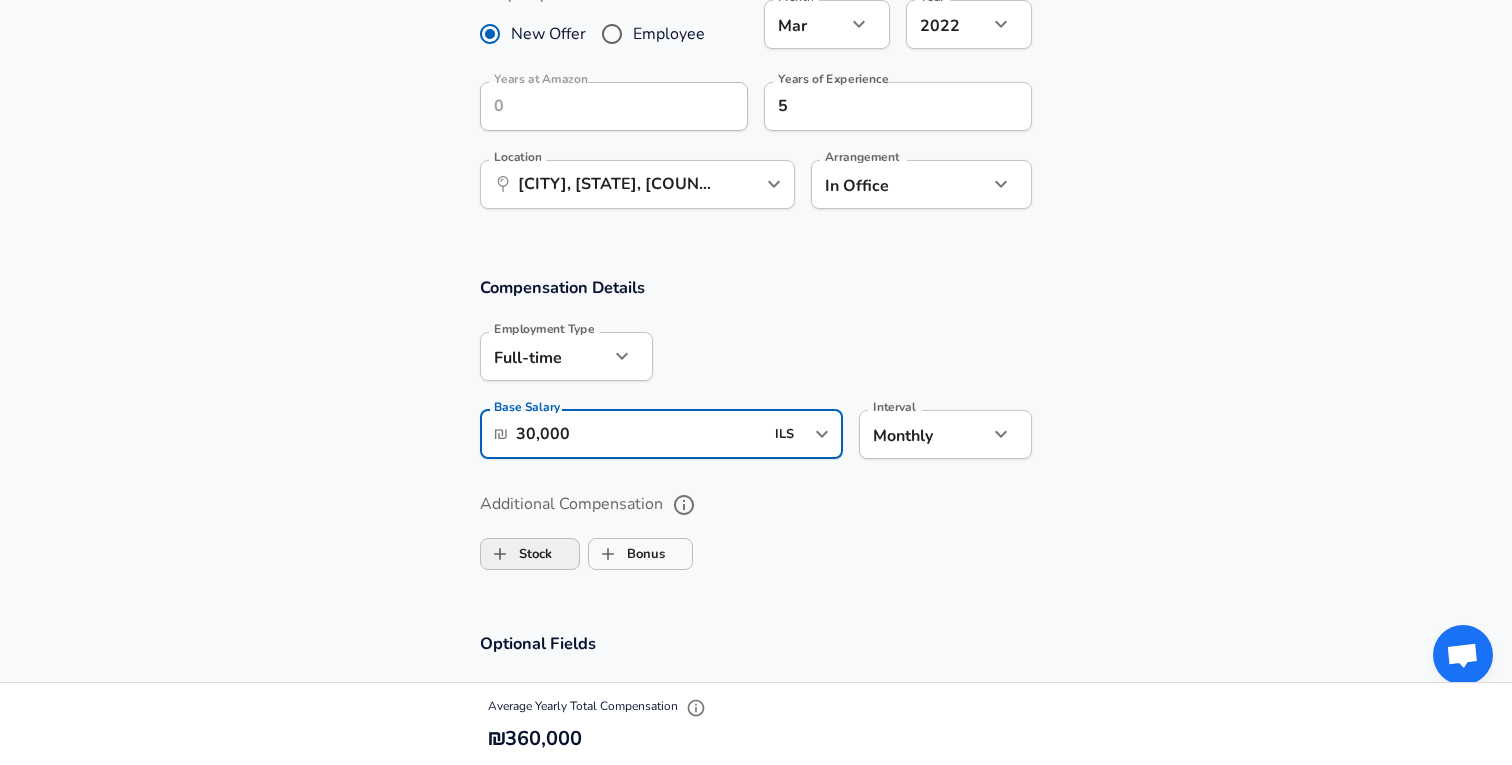 type on "30,000" 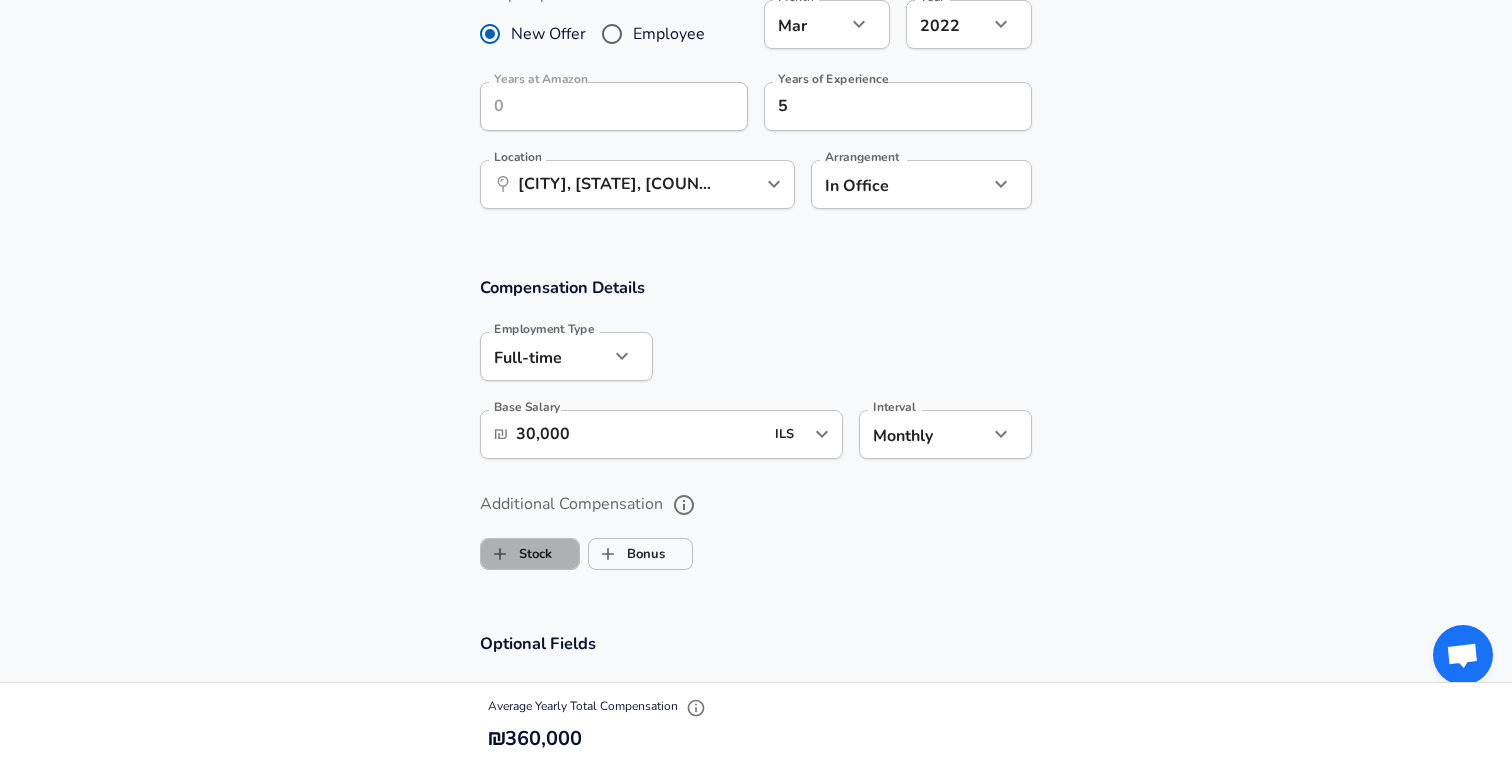 click on "Stock" at bounding box center [530, 554] 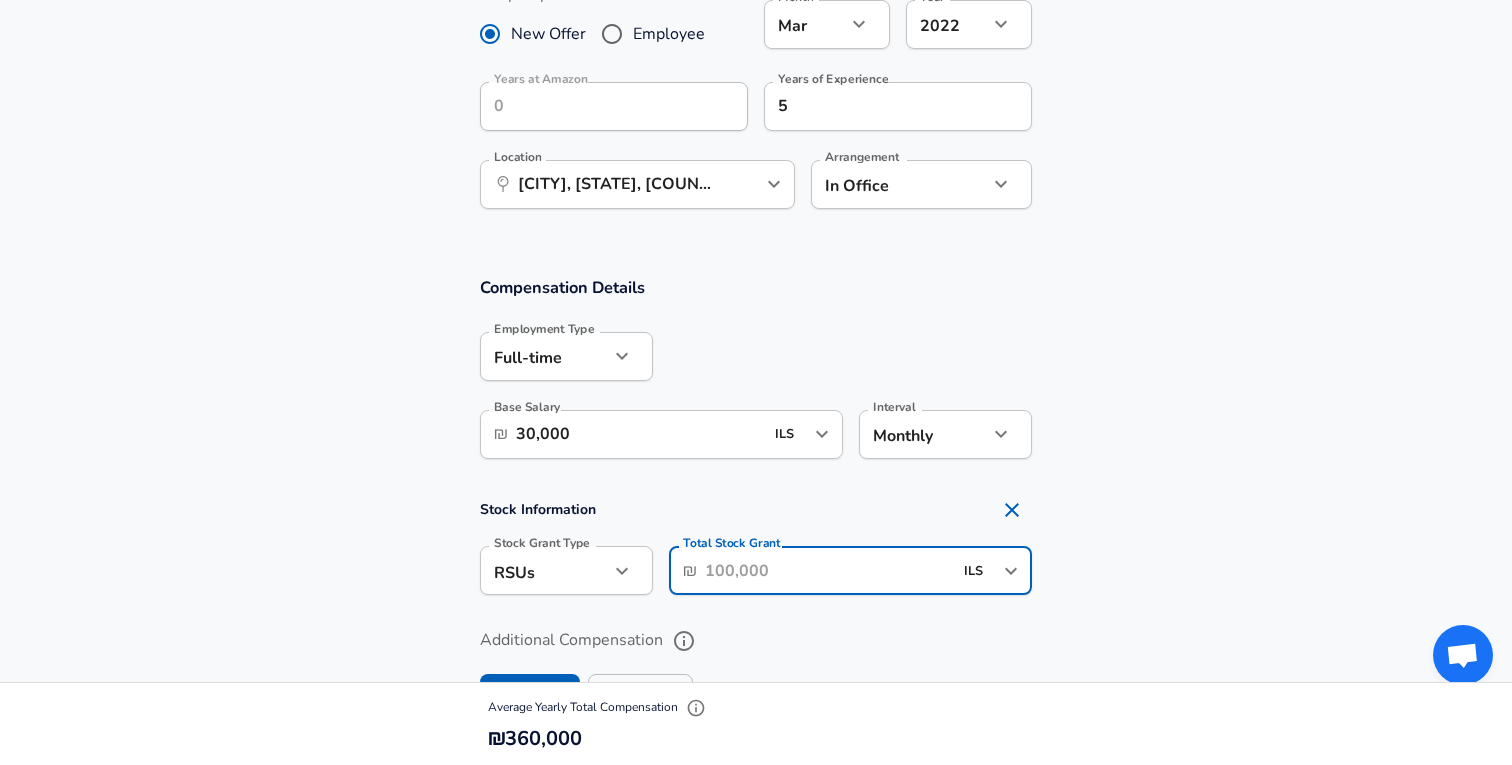 click on "Total Stock Grant" at bounding box center (828, 570) 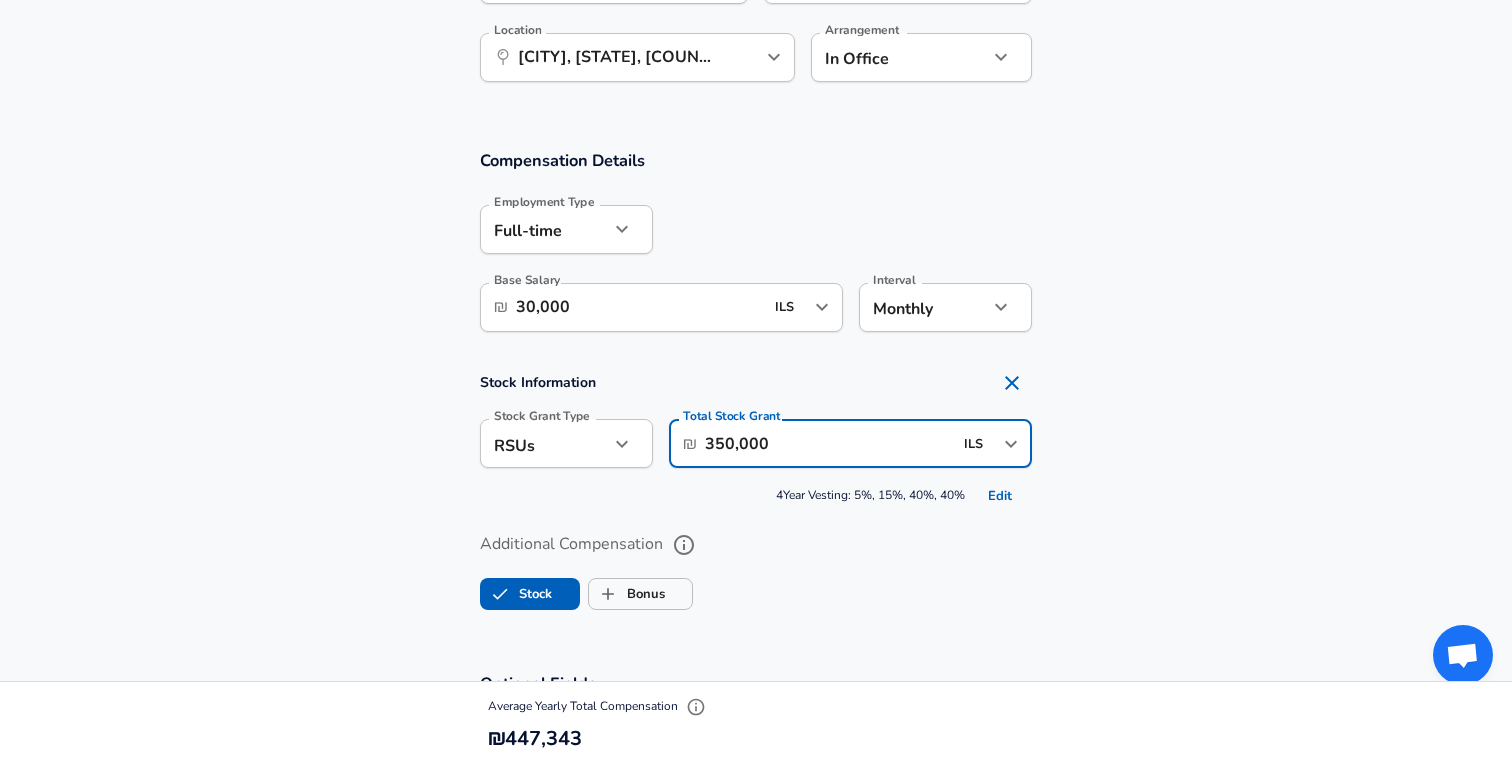 scroll, scrollTop: 1101, scrollLeft: 0, axis: vertical 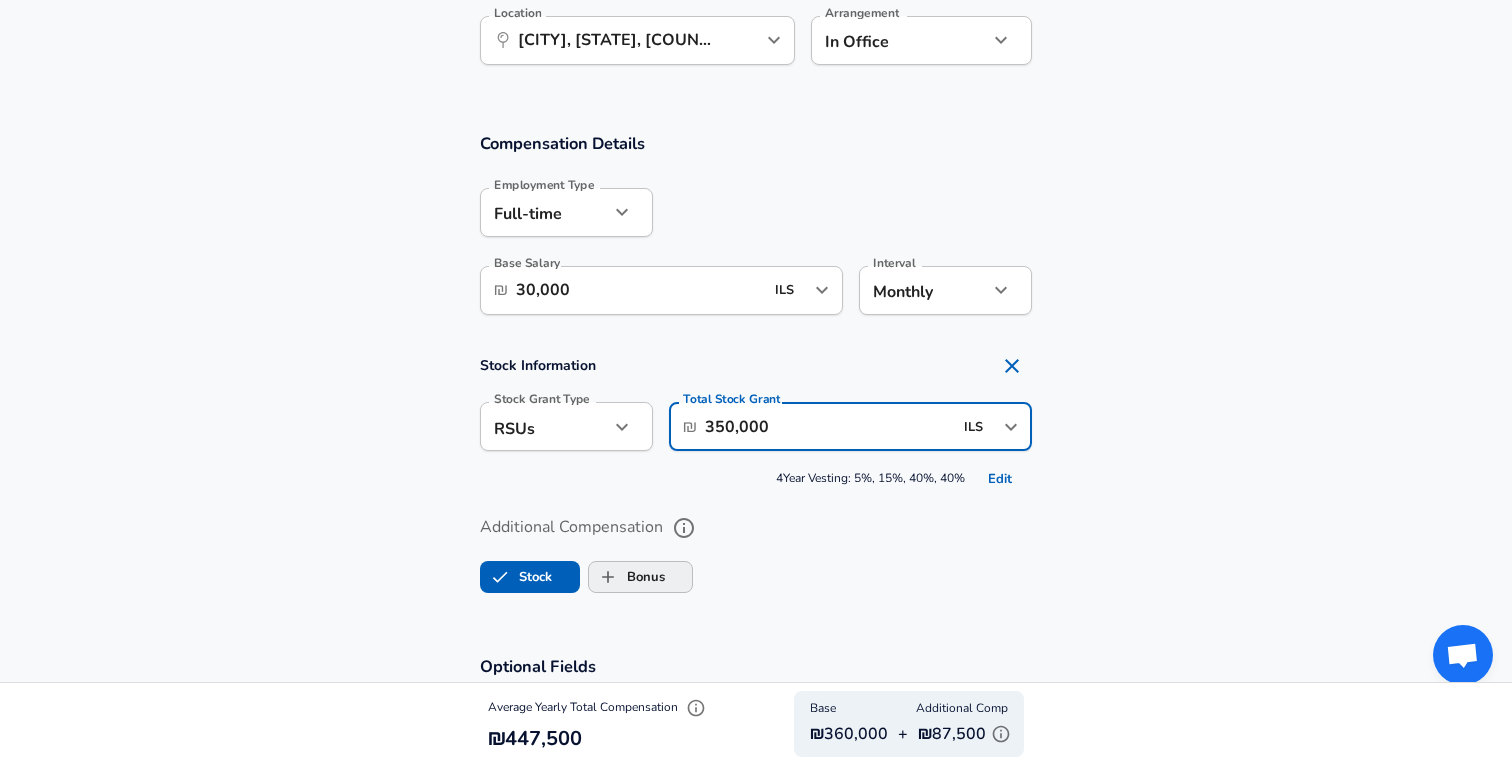 type on "350,000" 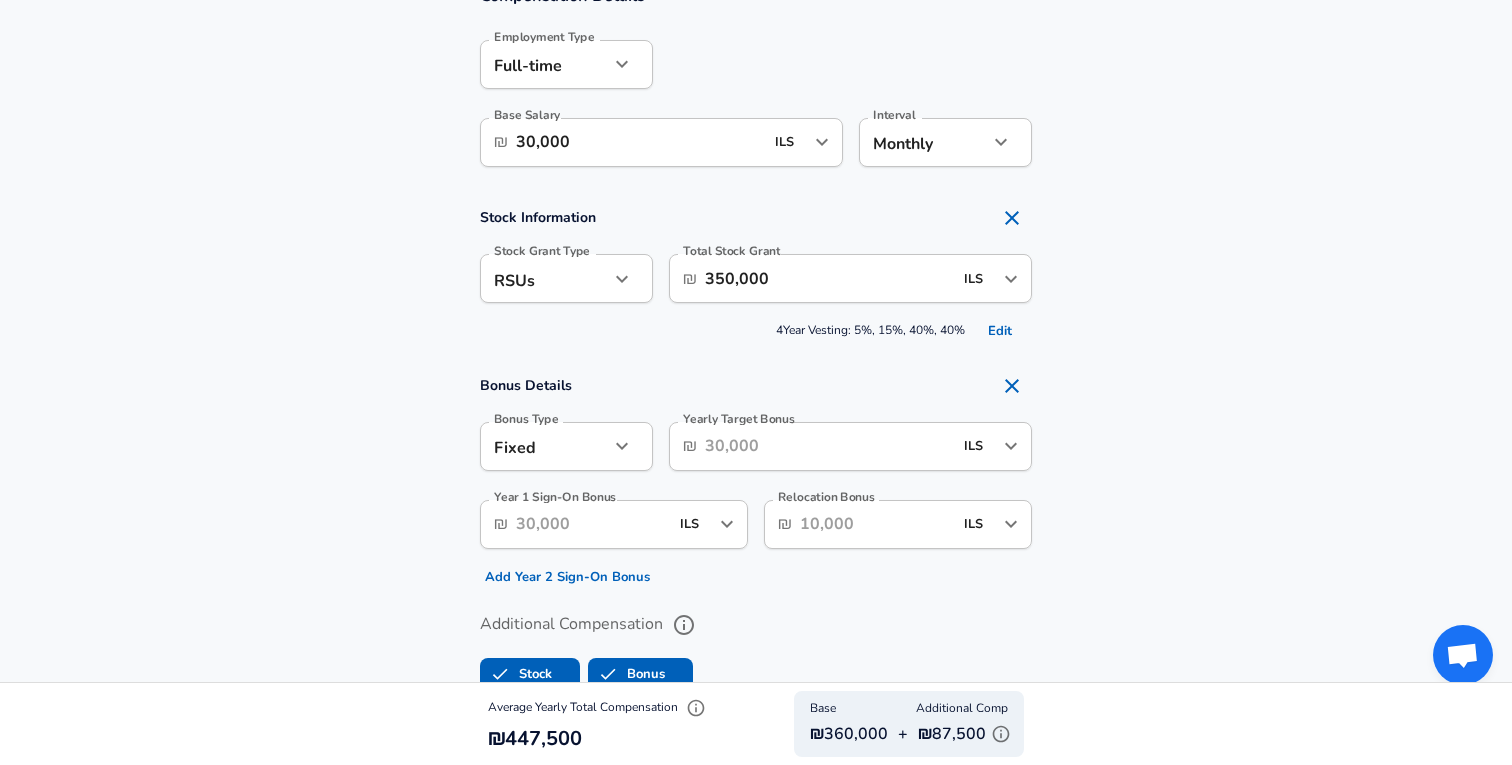 scroll, scrollTop: 1261, scrollLeft: 0, axis: vertical 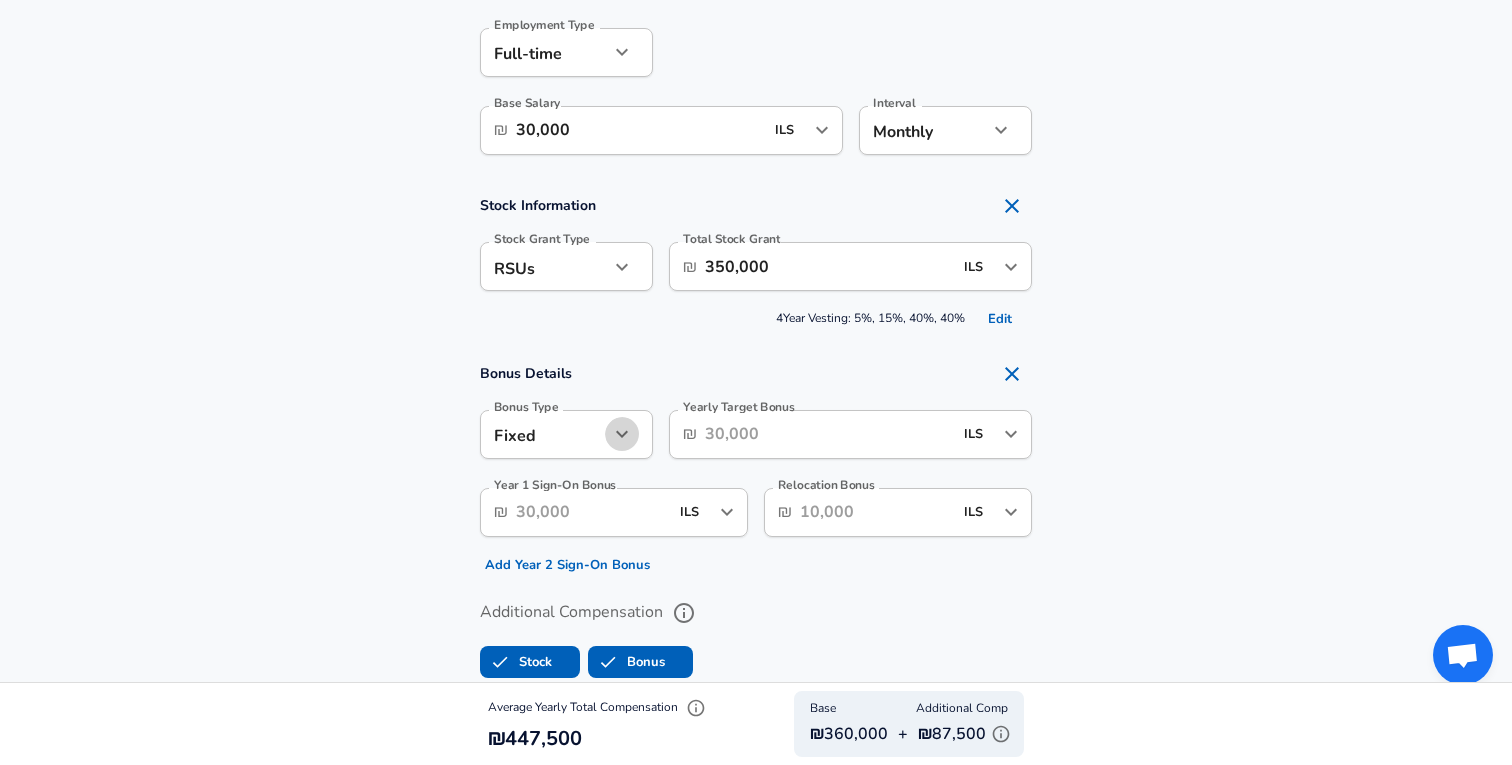 click at bounding box center (622, 434) 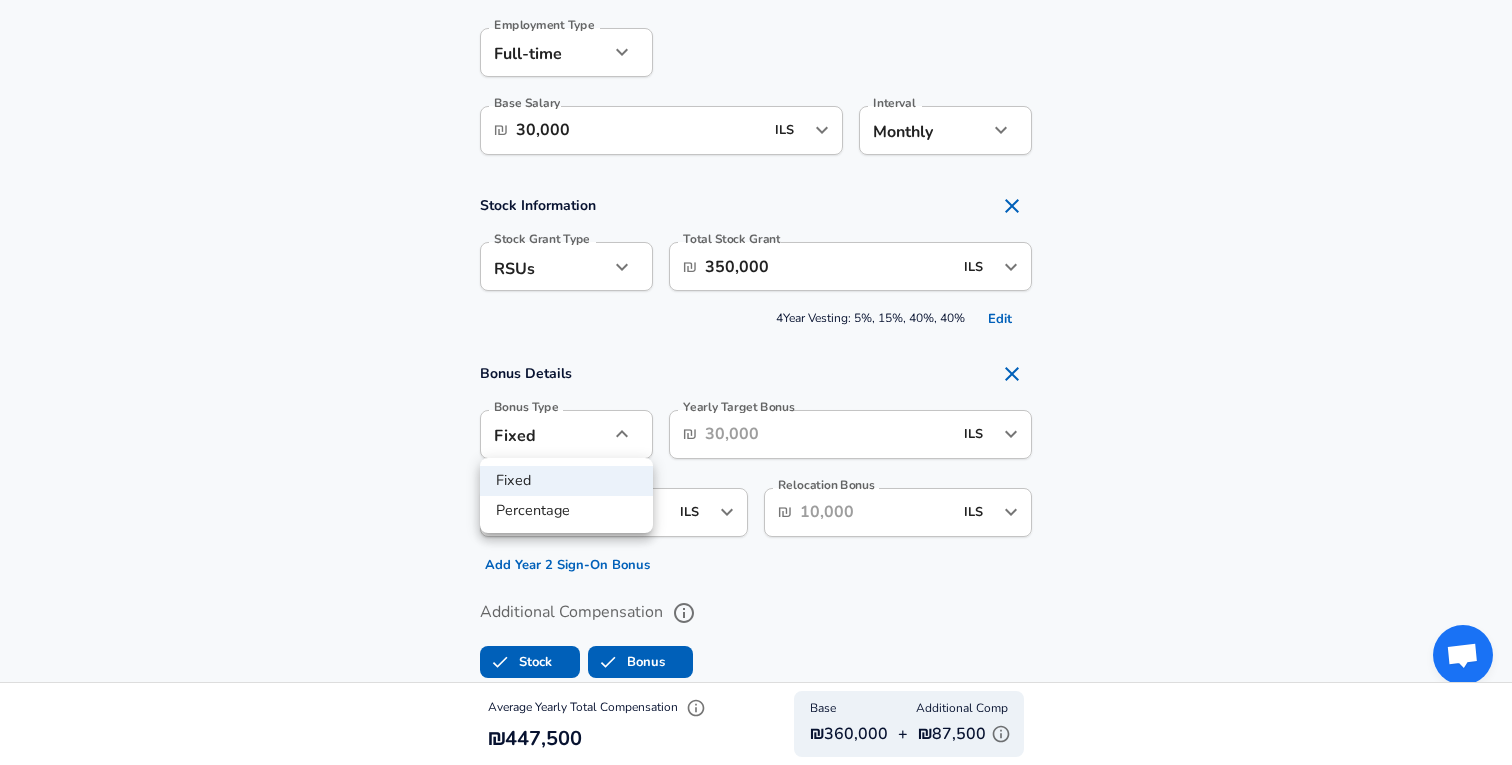 click at bounding box center [756, 382] 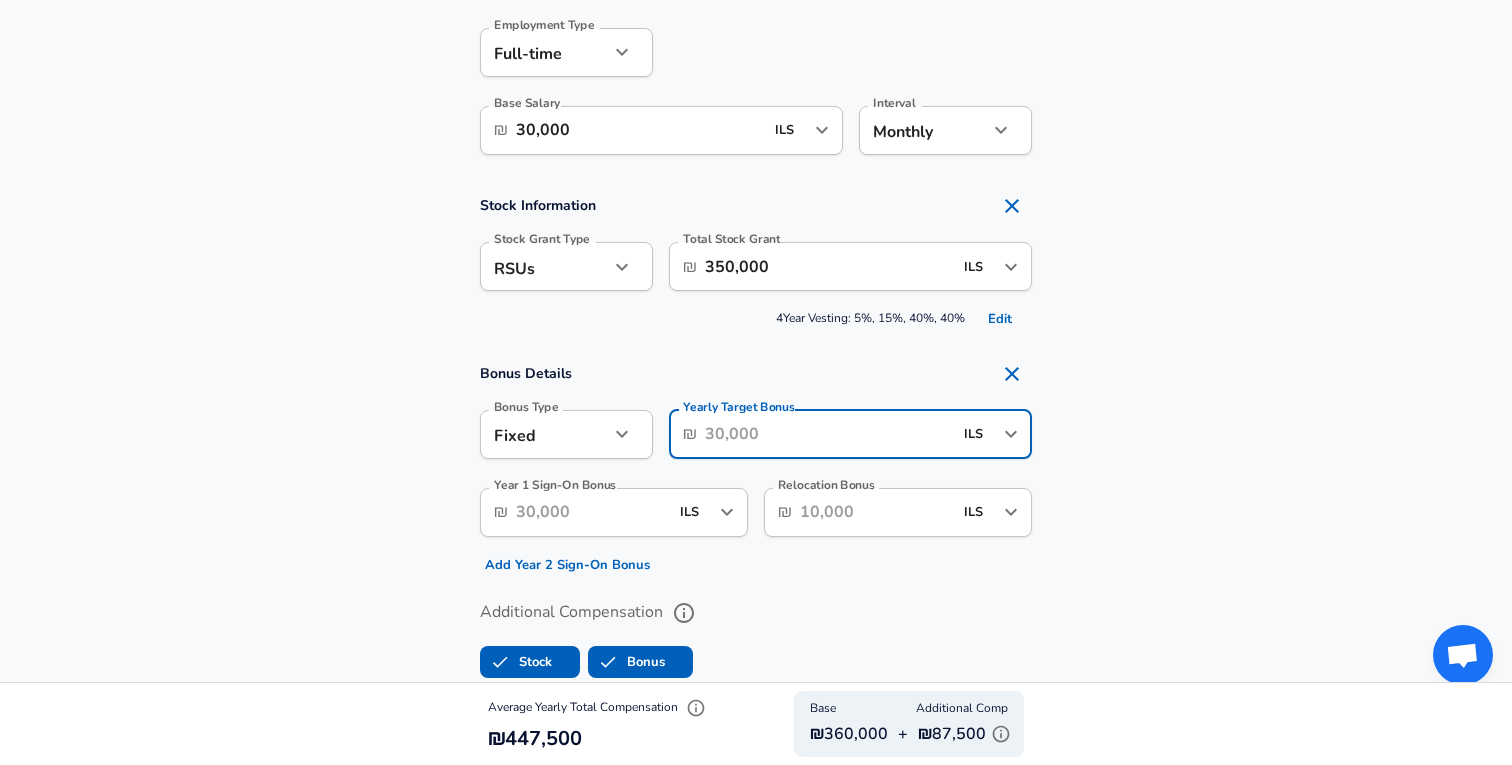 click on "Yearly Target Bonus" at bounding box center [828, 434] 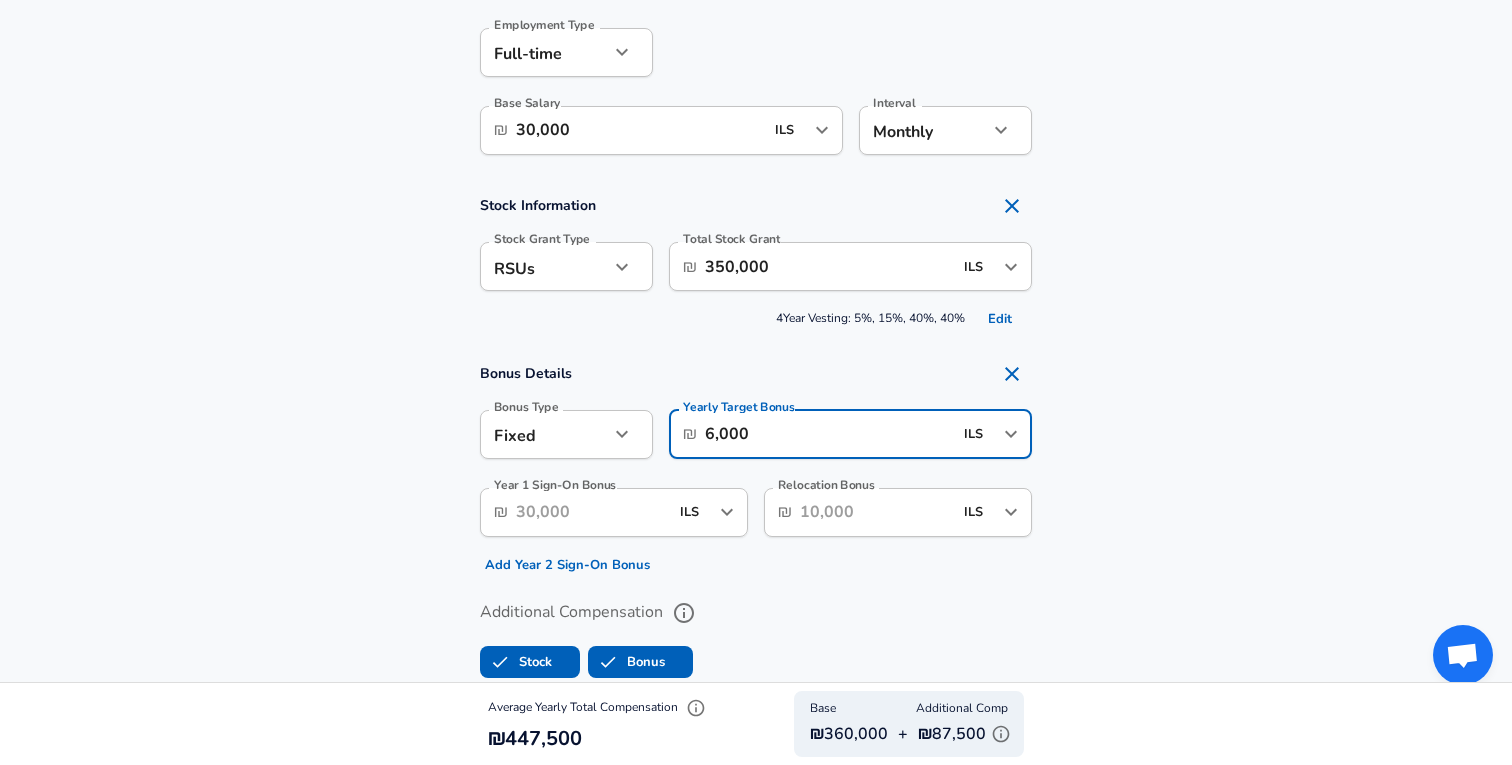 type on "60,000" 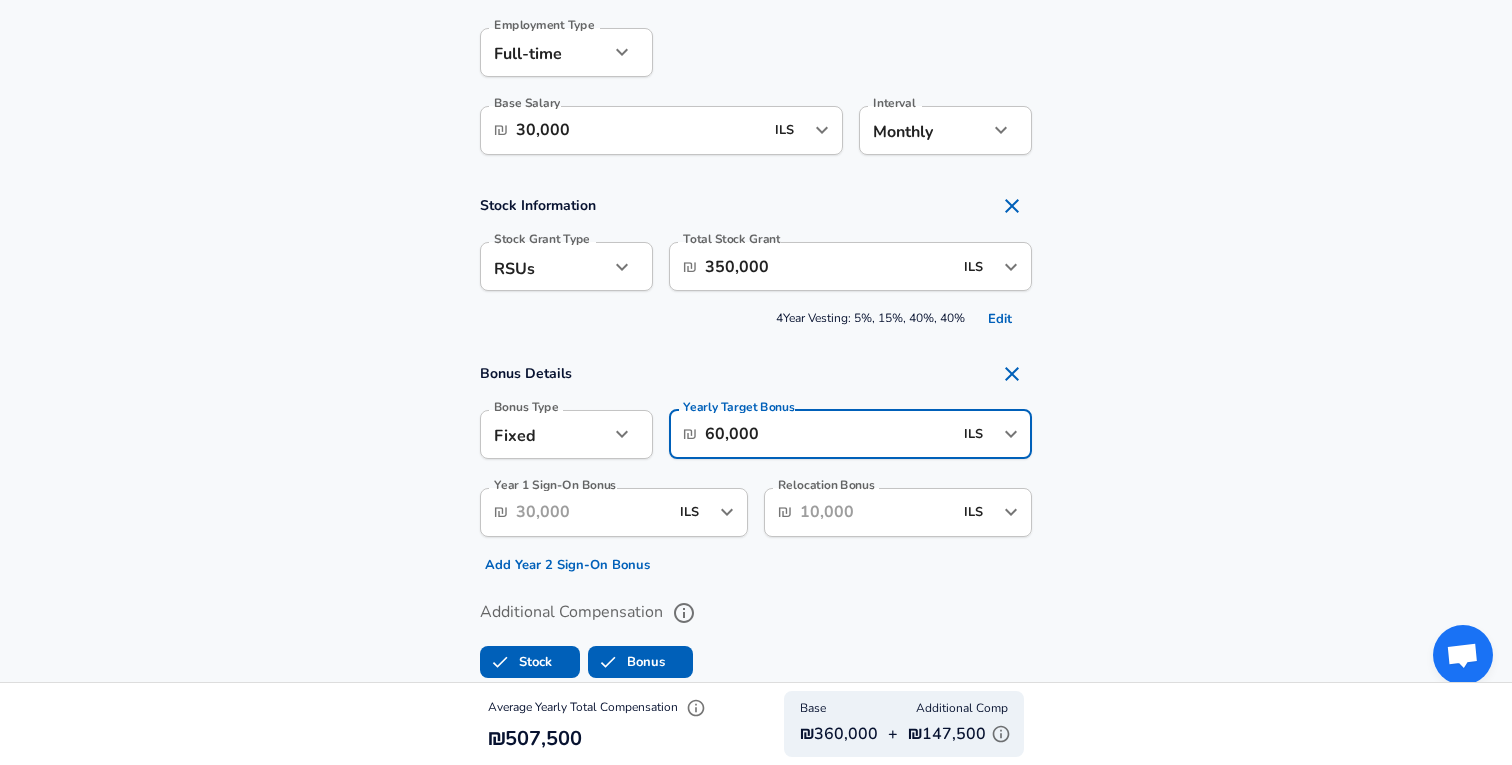 scroll, scrollTop: 0, scrollLeft: 0, axis: both 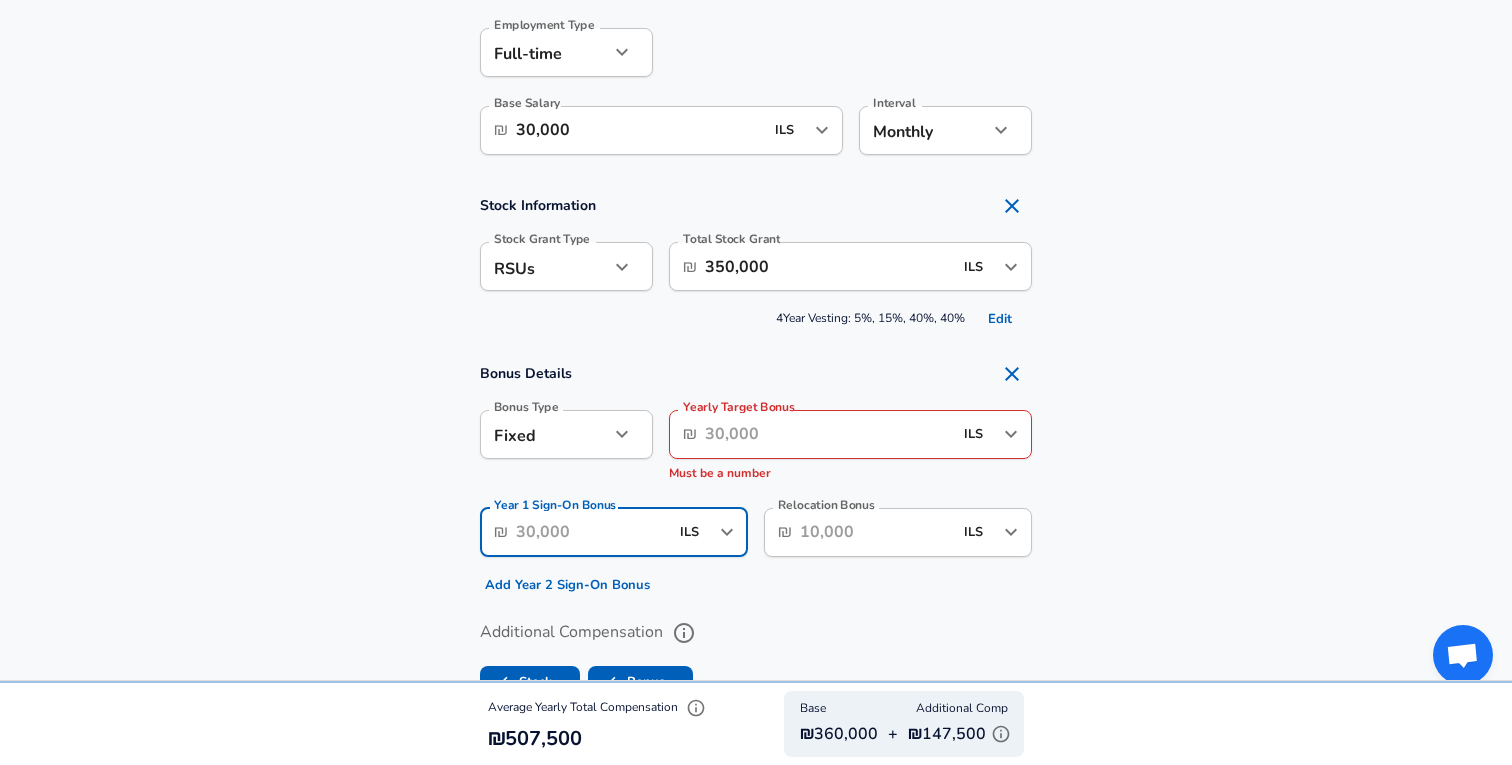 click on "Year 1 Sign-On Bonus" at bounding box center (592, 532) 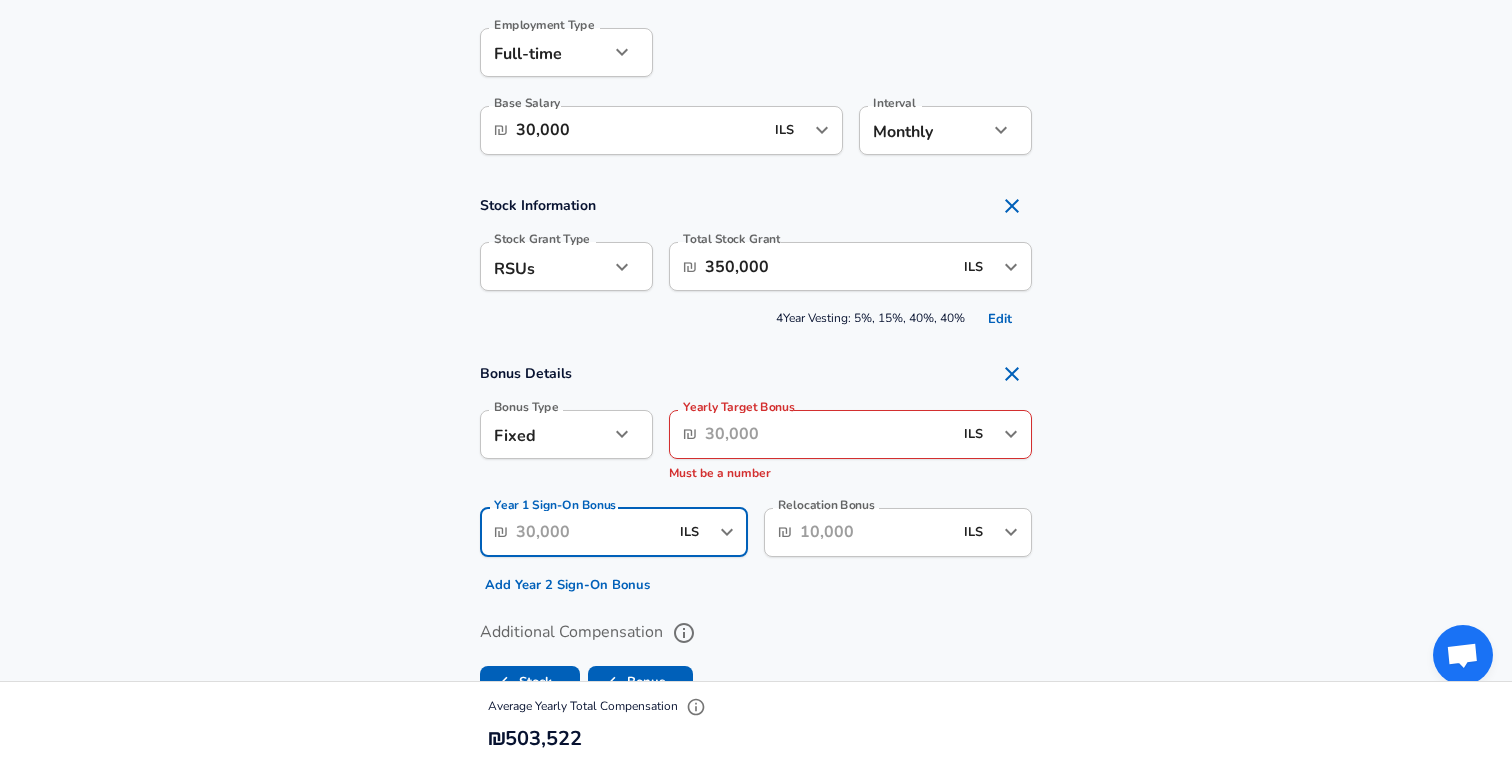 paste on "60,000" 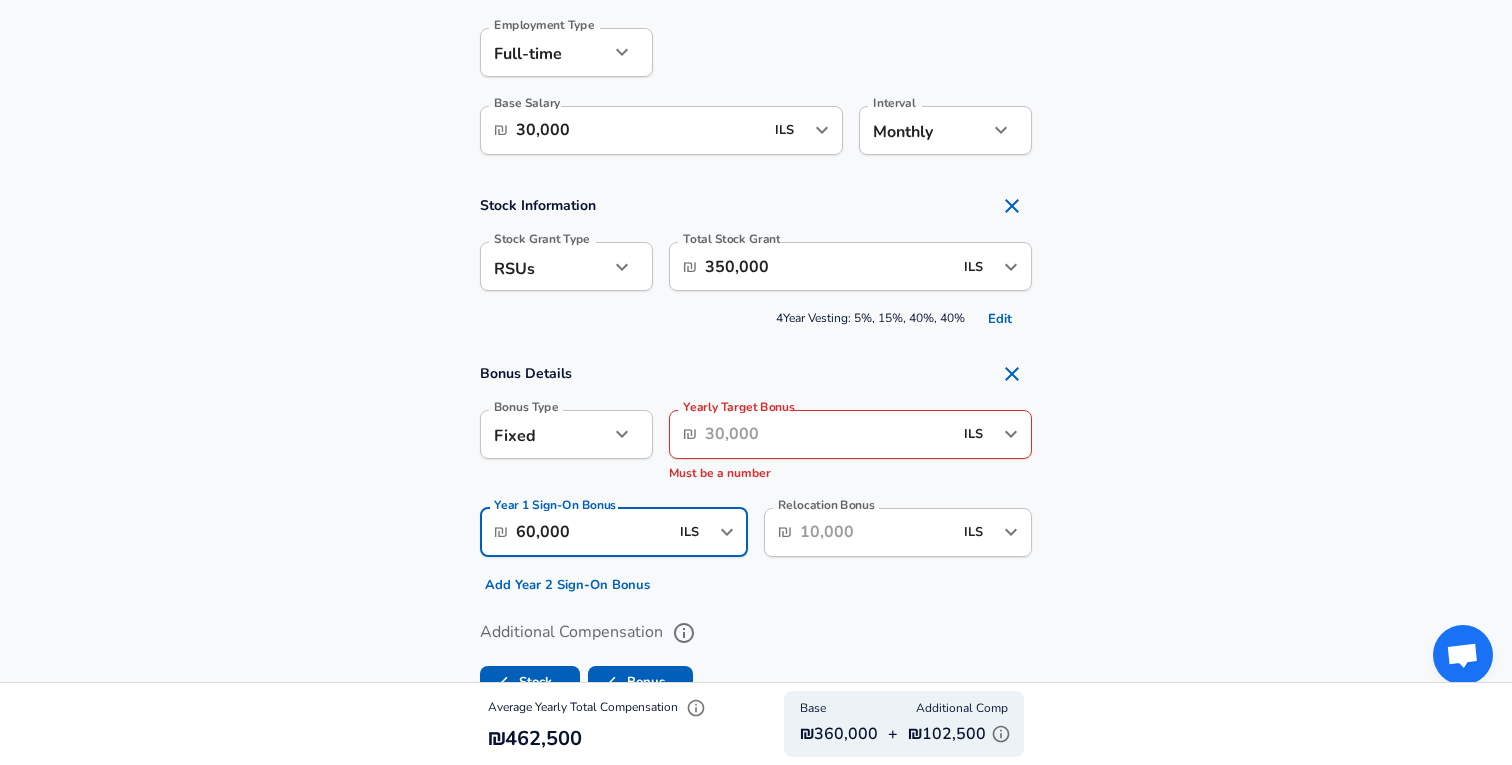 type on "60,000" 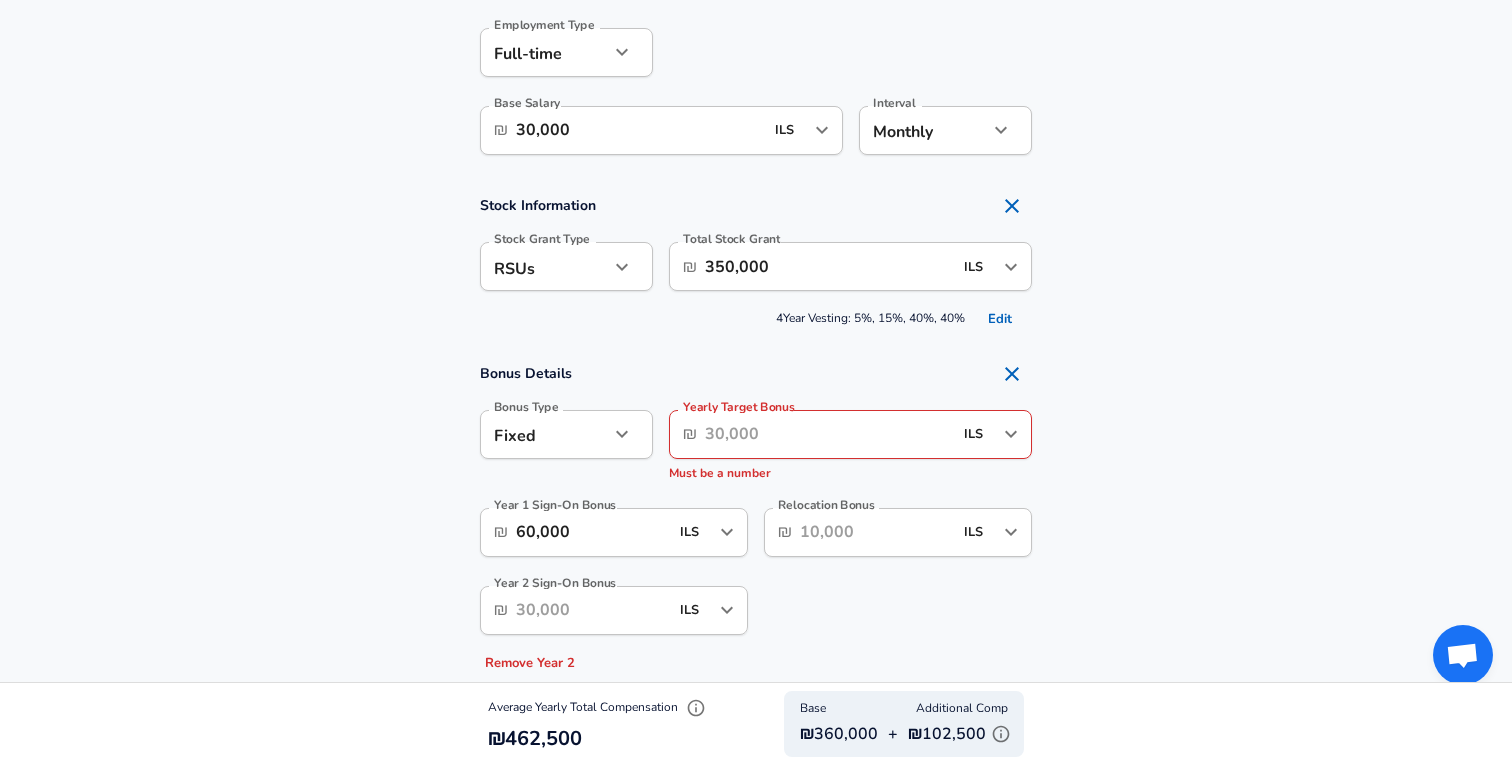 click on "Year 2 Sign-On Bonus" at bounding box center (592, 610) 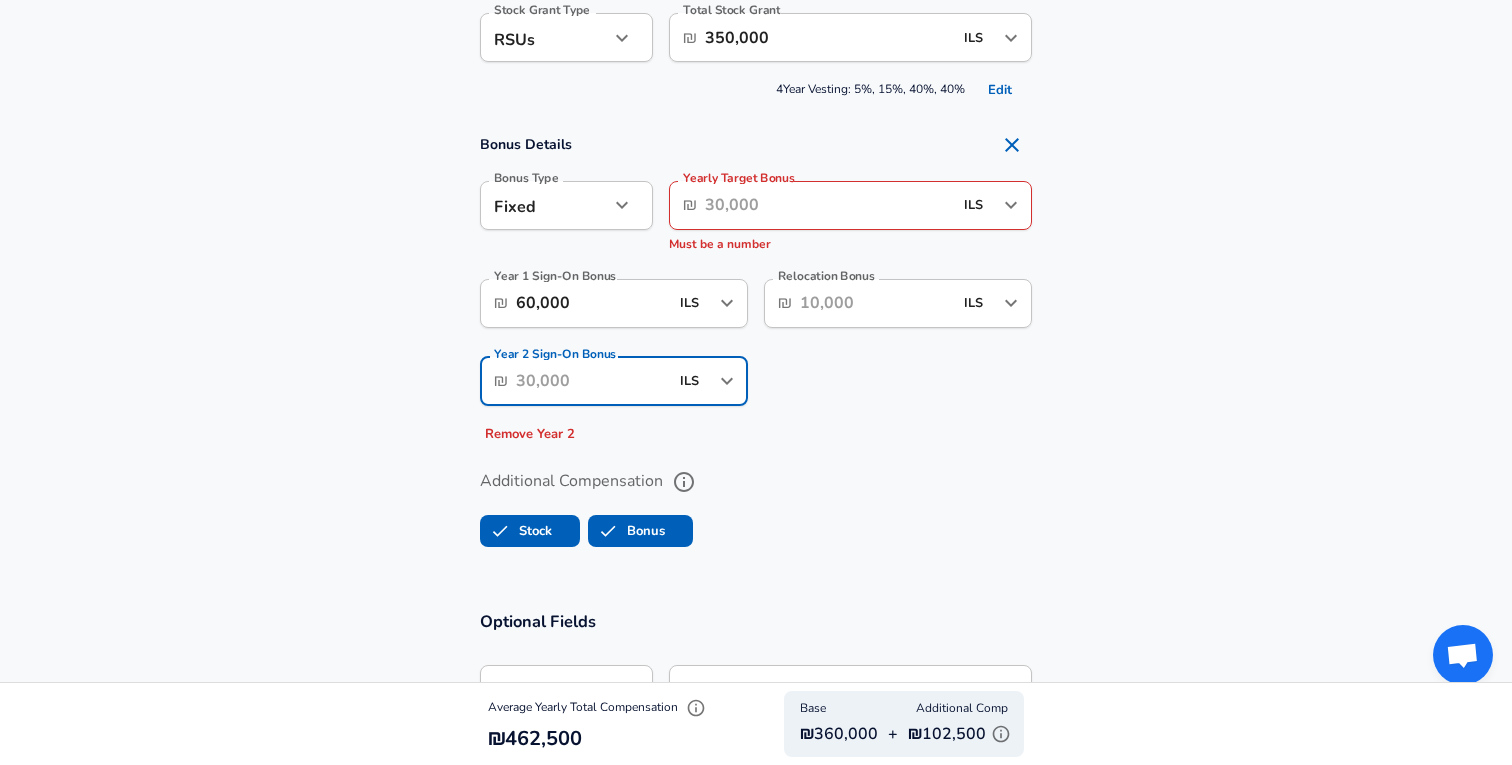 scroll, scrollTop: 1492, scrollLeft: 0, axis: vertical 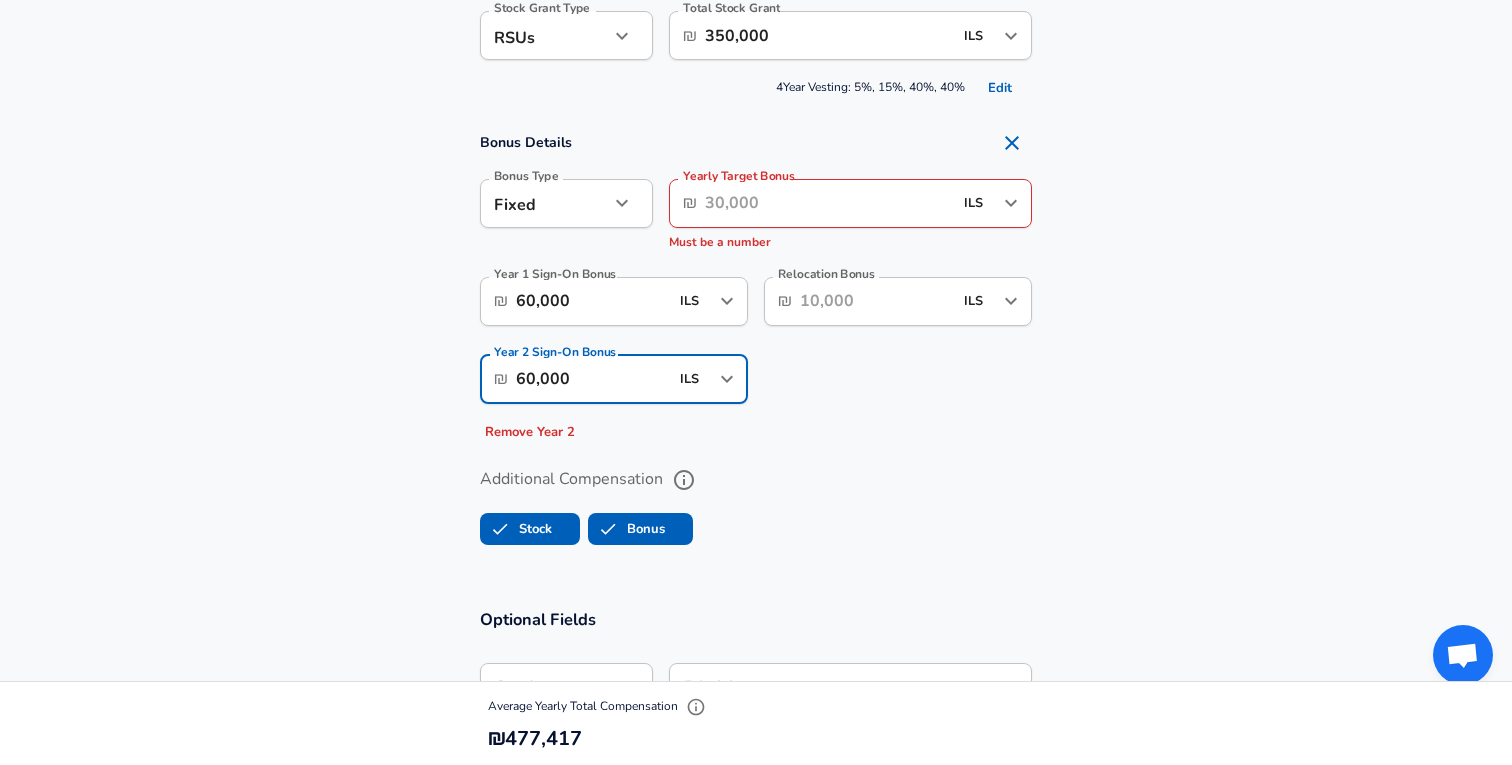 type on "60,000" 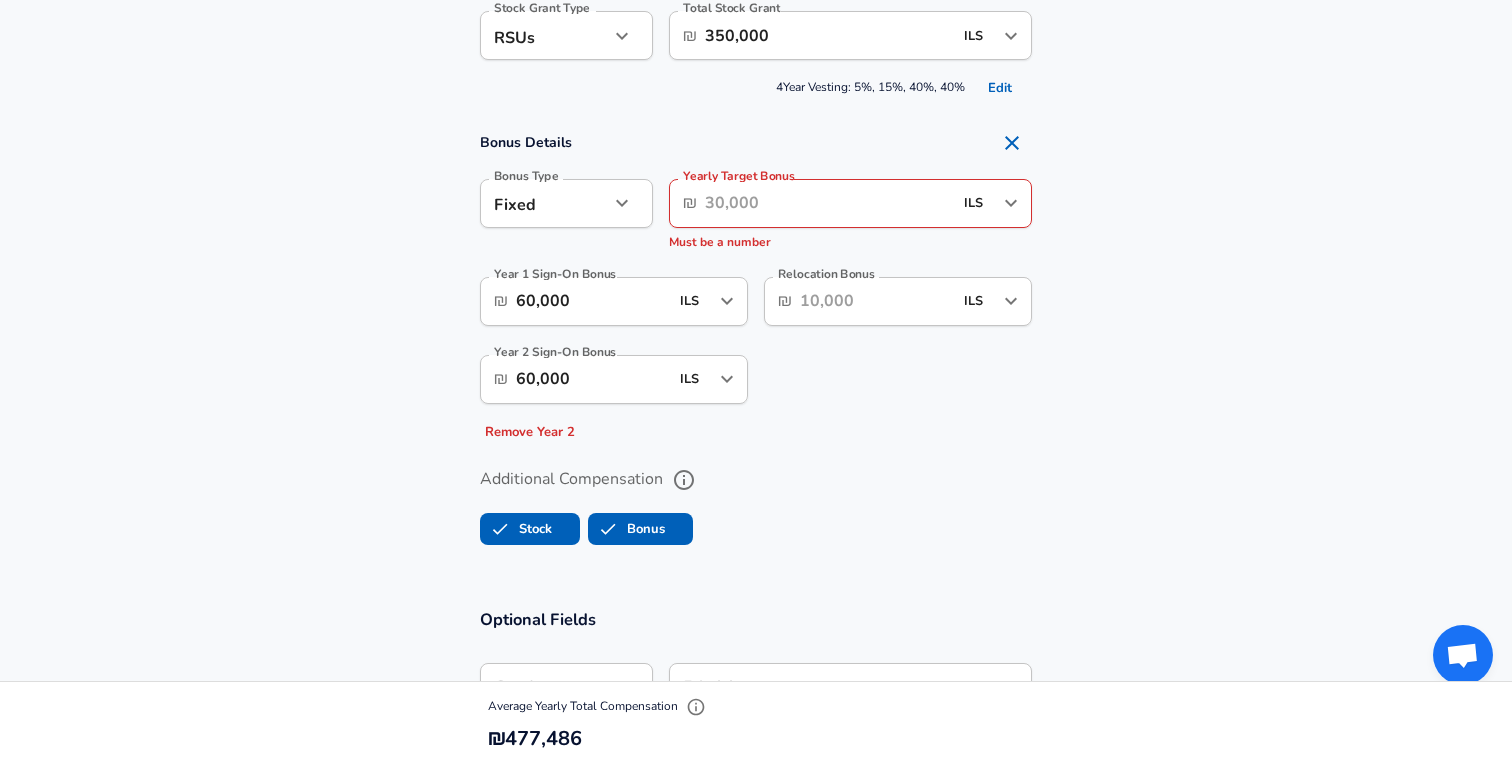 click on "Additional Compensation   Stock Bonus" at bounding box center [756, 500] 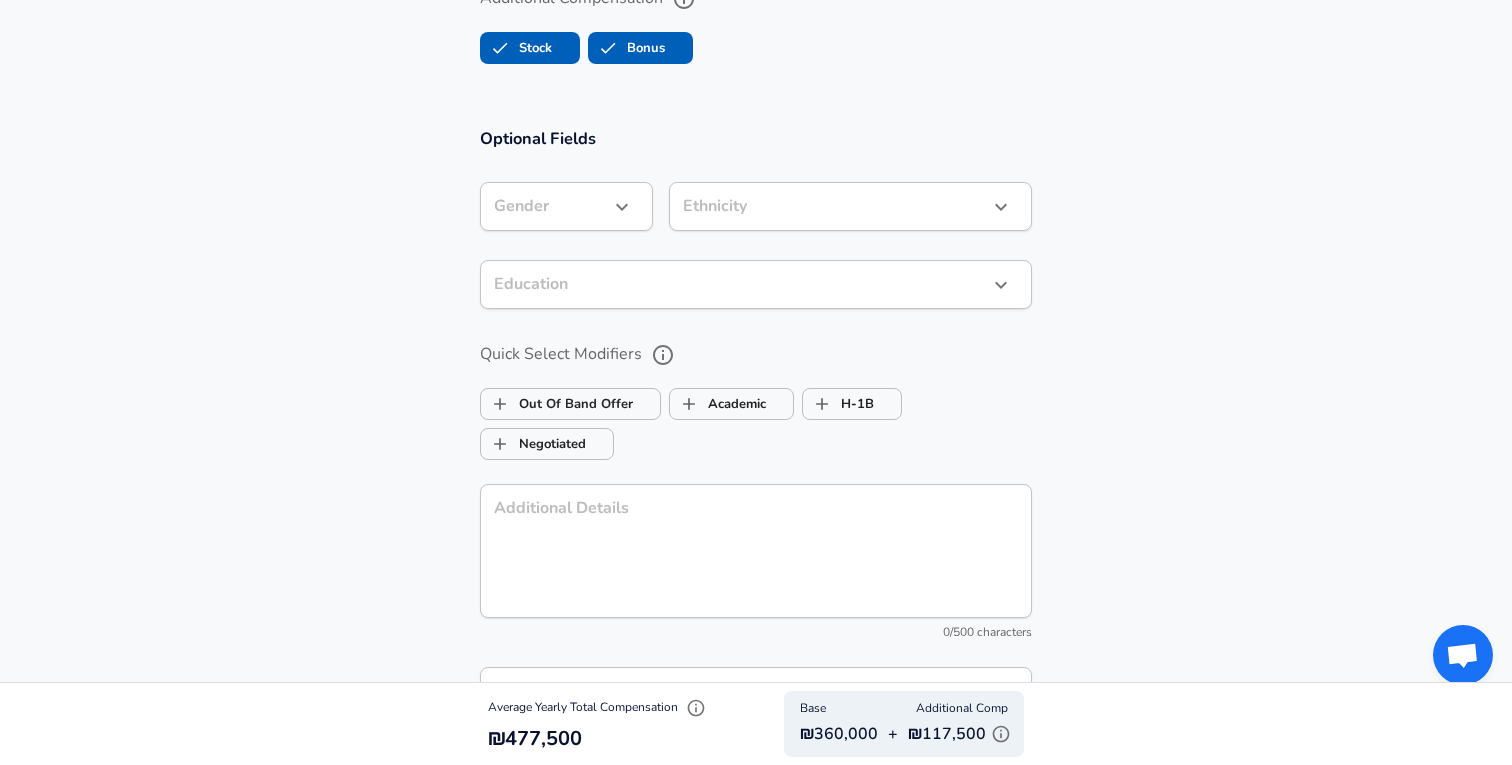 scroll, scrollTop: 2048, scrollLeft: 0, axis: vertical 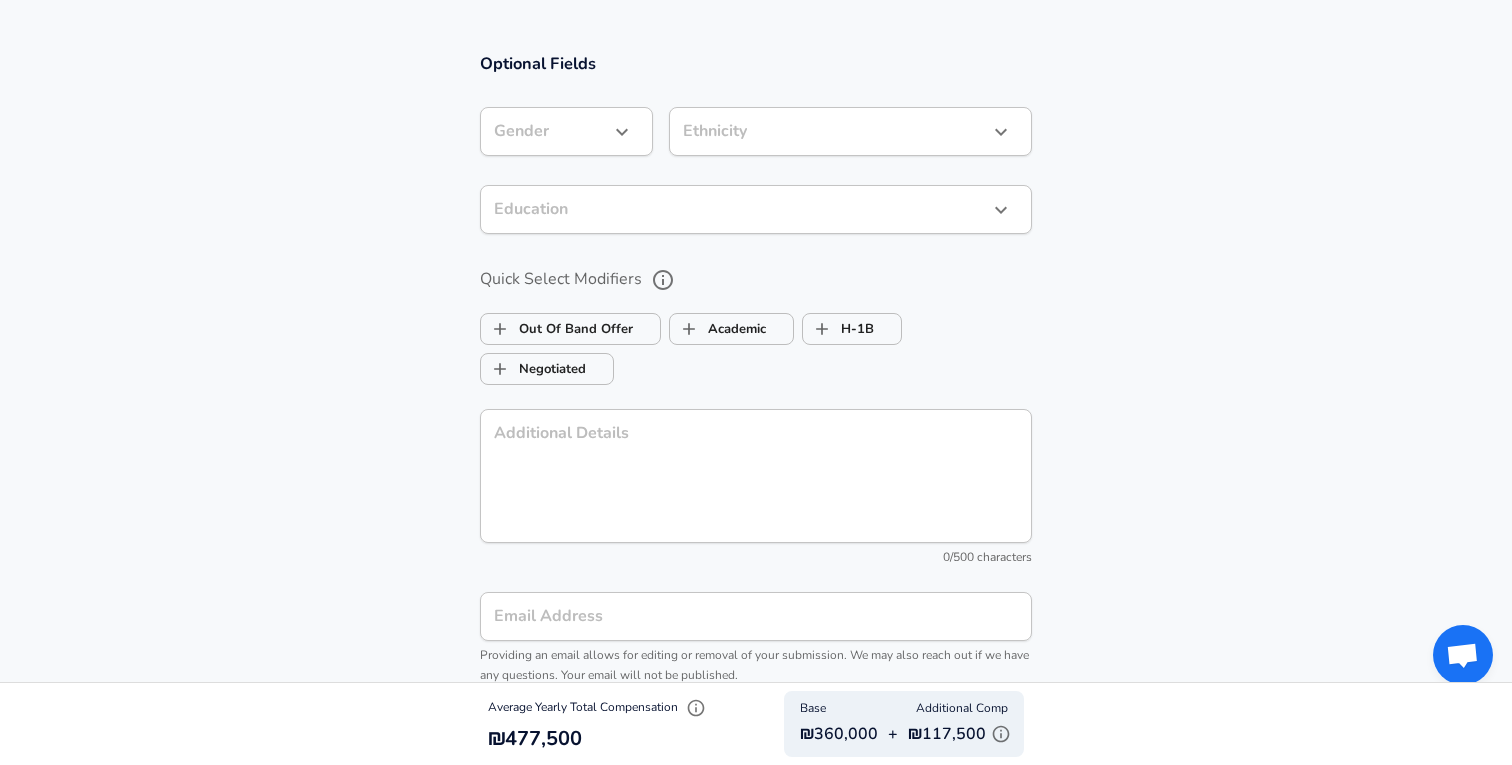 click at bounding box center (622, 132) 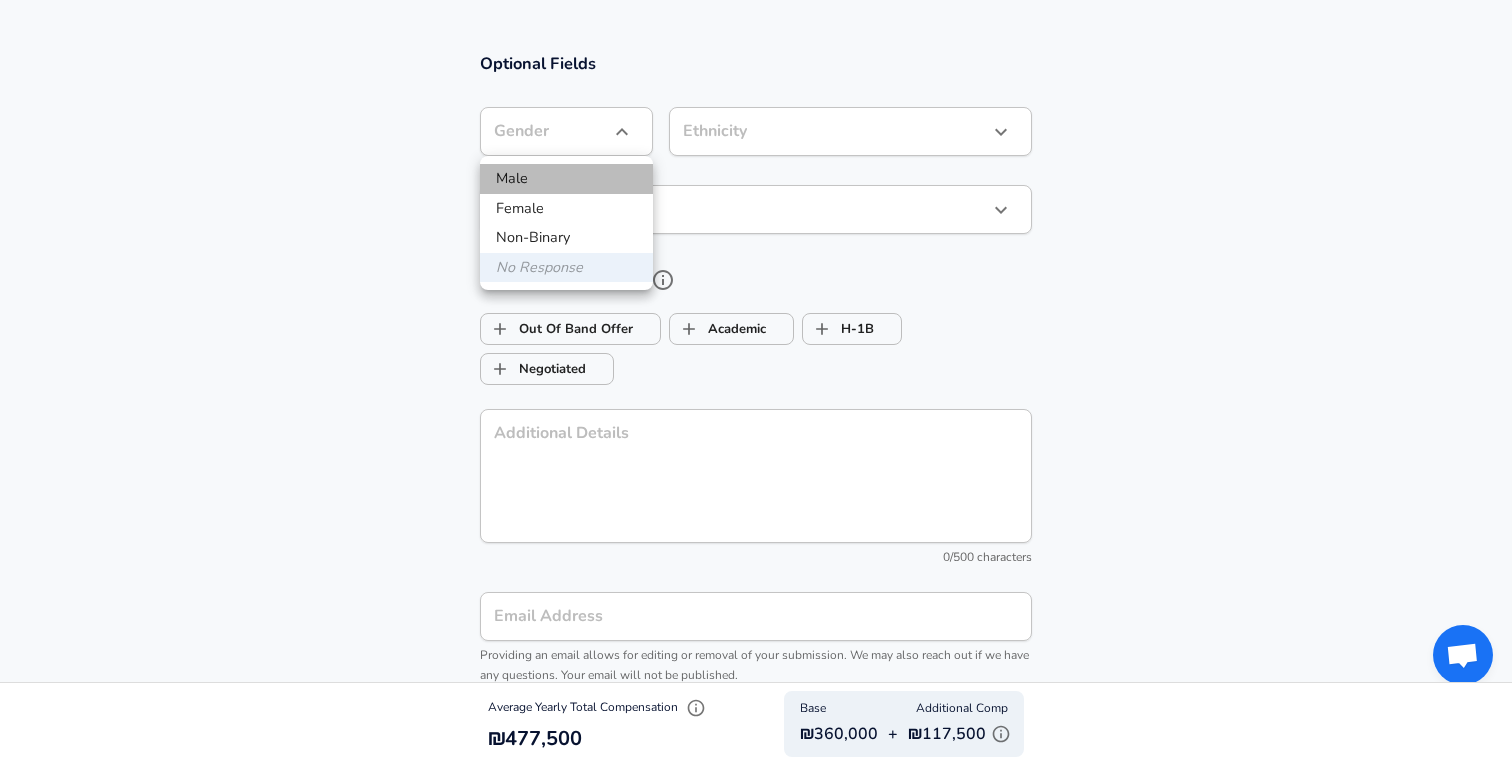 click on "Male" at bounding box center [566, 179] 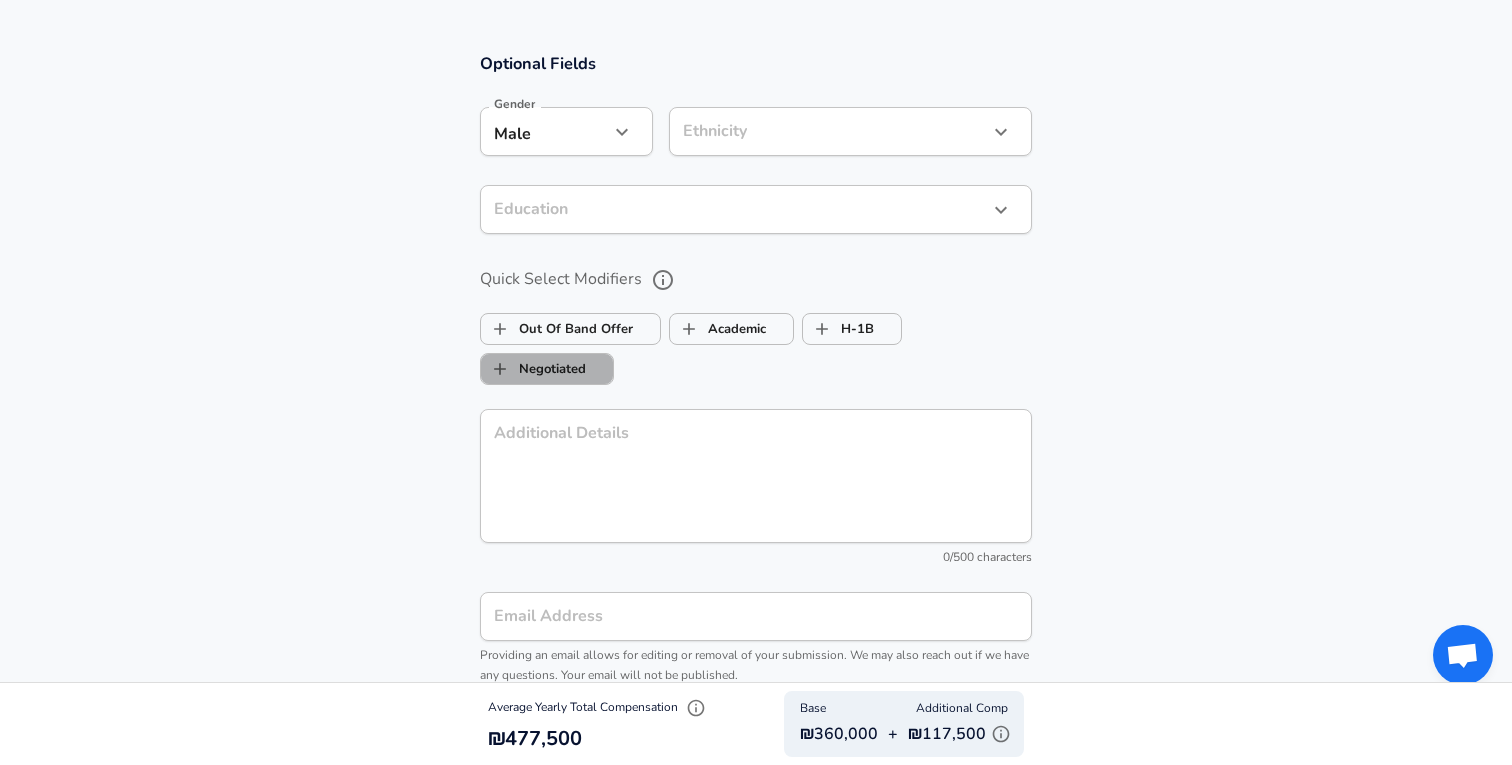 click on "Negotiated" at bounding box center (533, 369) 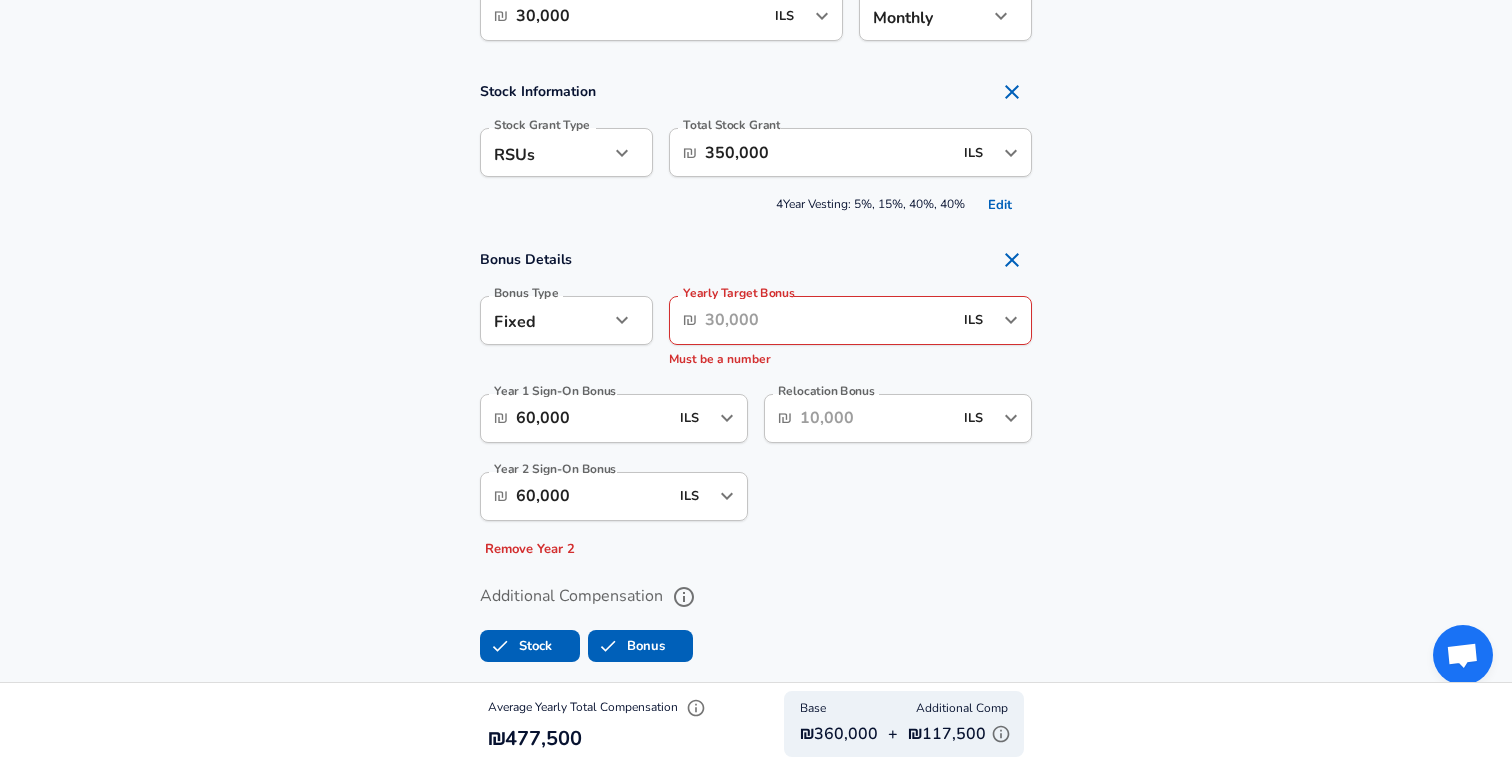 scroll, scrollTop: 1364, scrollLeft: 0, axis: vertical 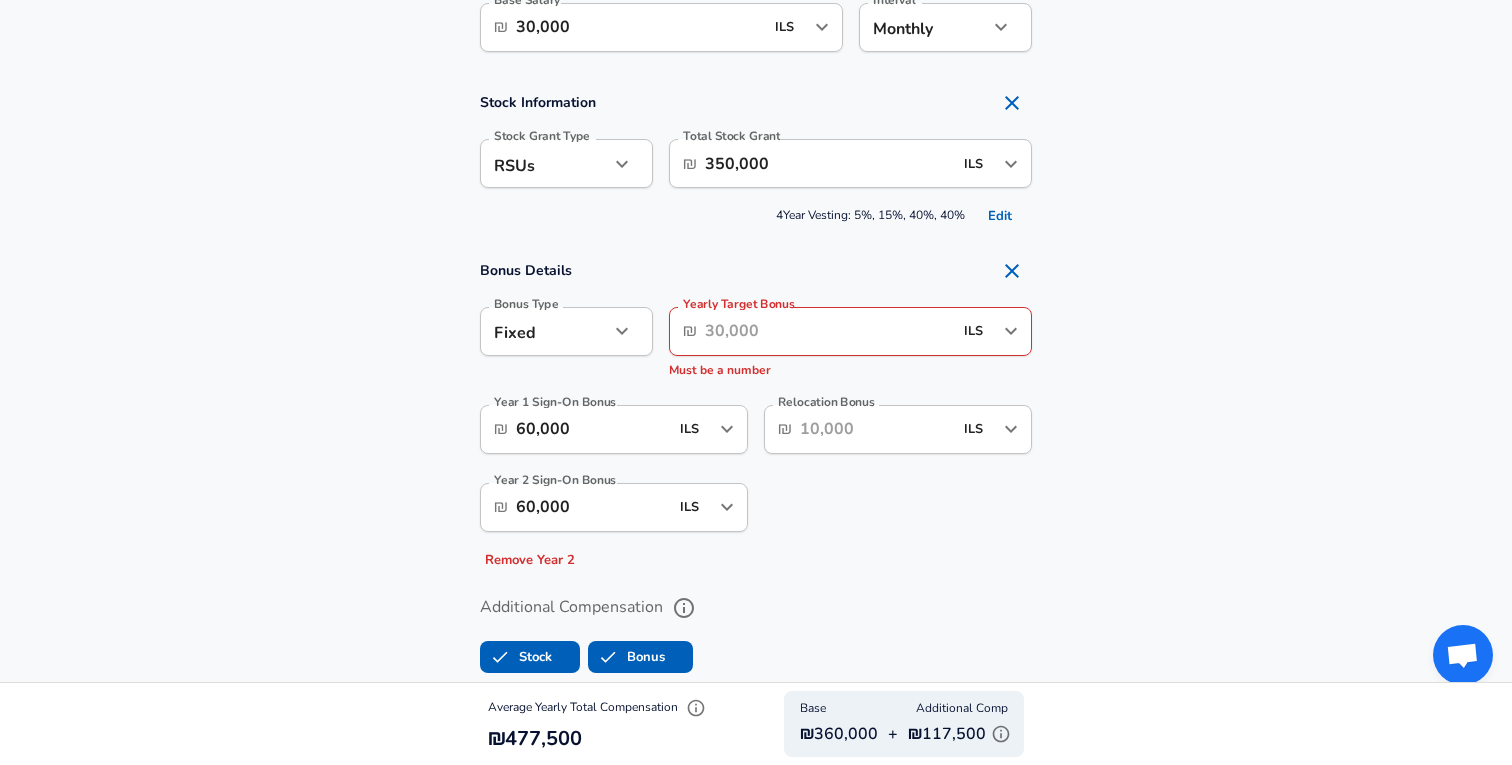 click 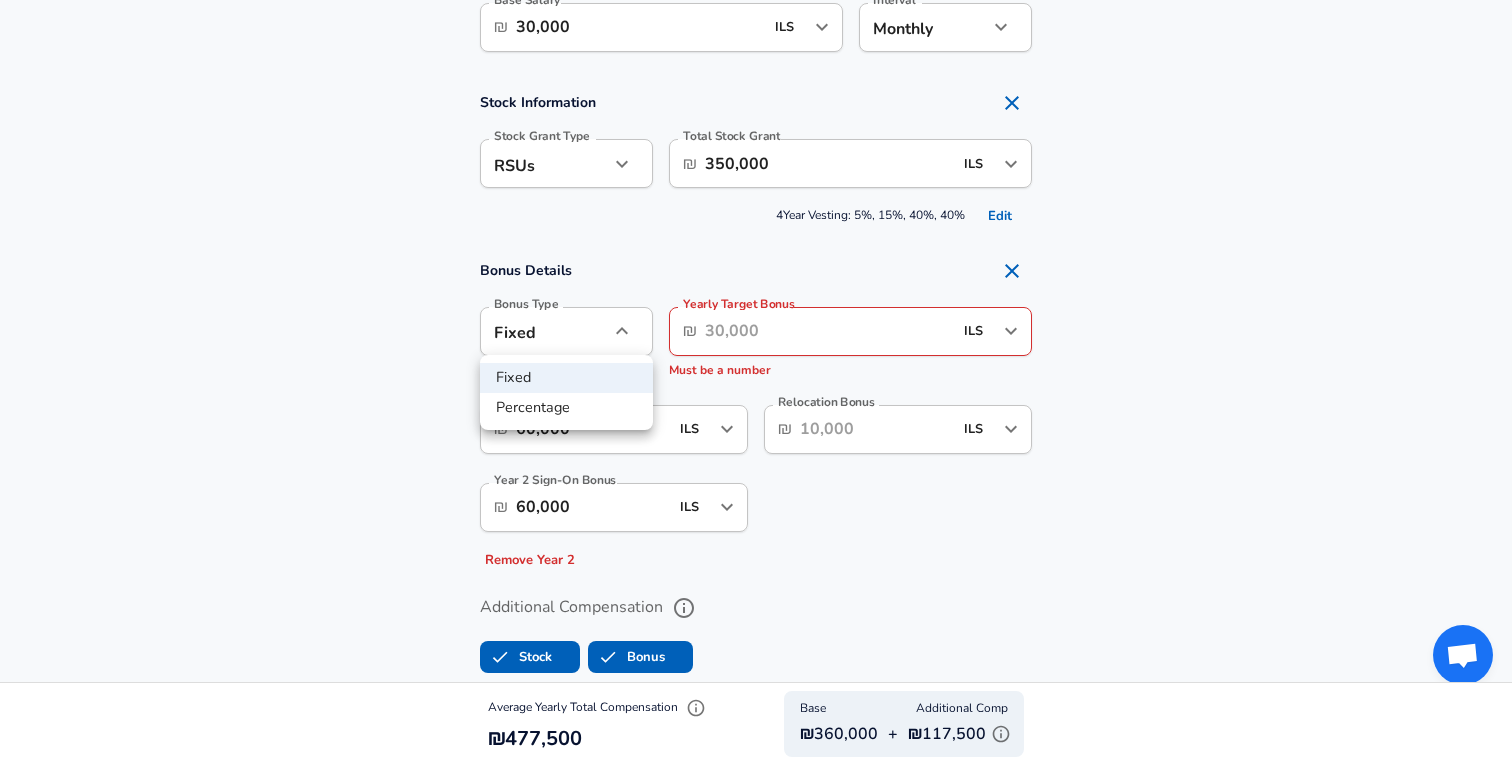 click at bounding box center [756, 382] 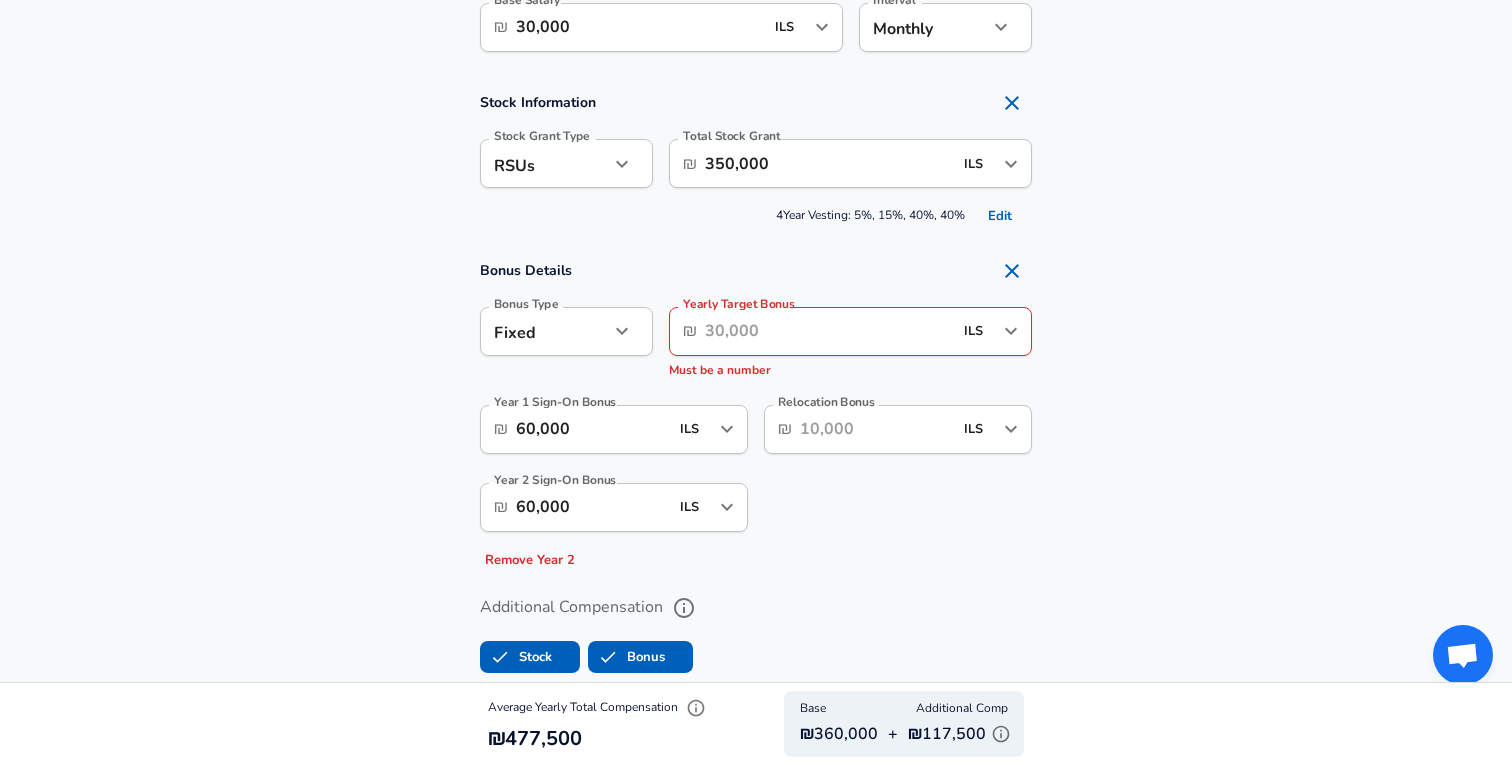 click on "Yearly Target Bonus" at bounding box center [828, 331] 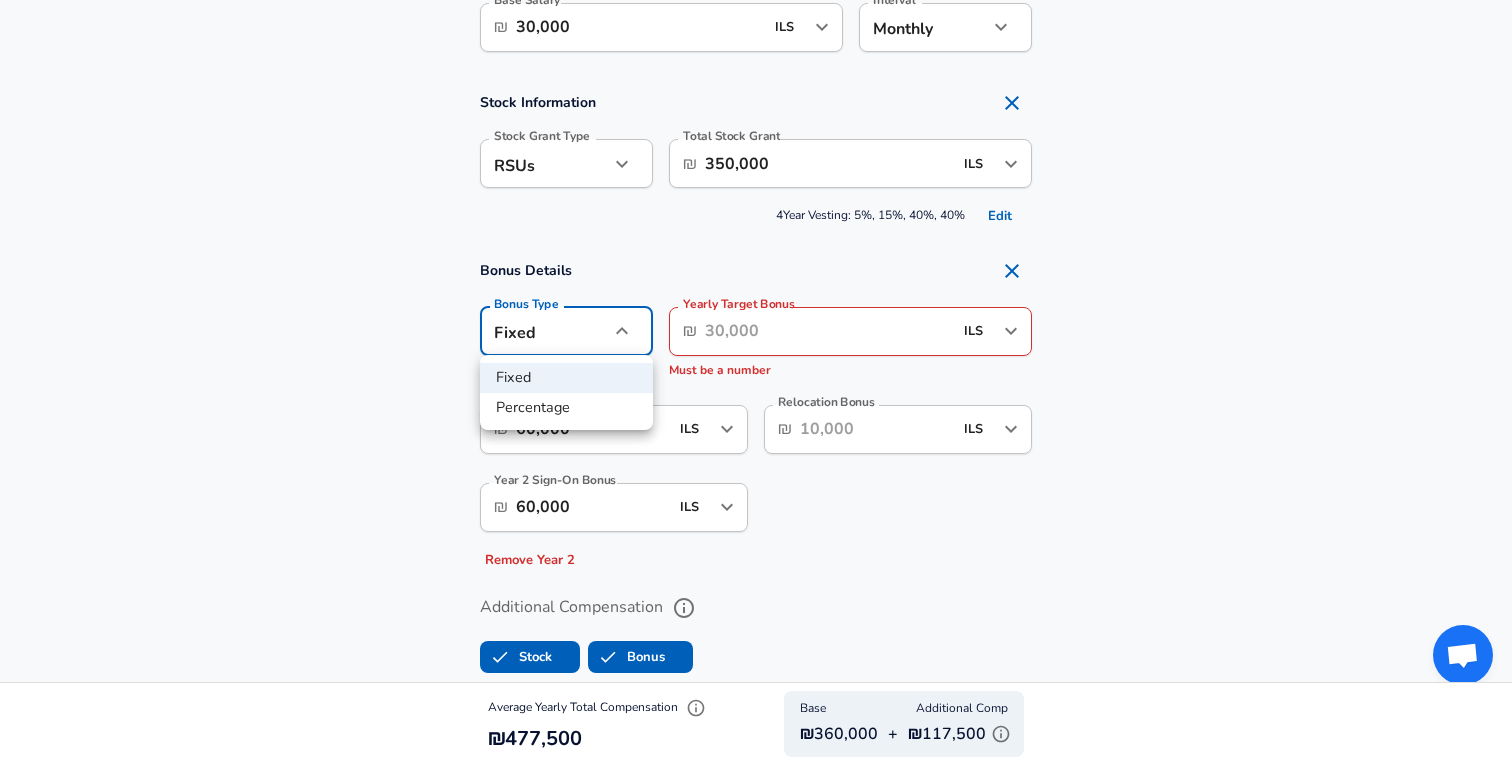click on "Company Amazon Company   Select the title that closest resembles your official title. This should be similar to the title that was present on your offer letter. Title Solution Architect Title Job Family Solution Architect Job Family   Select a Specialization that best fits your role. If you can't find one, select 'Other' to enter a custom specialization Select Specialization Cloud Cloud Select Specialization   Level SA I / L4 Level Work Experience and Location New Offer Employee Month Mar 3 Month Year 2022" at bounding box center (756, -982) 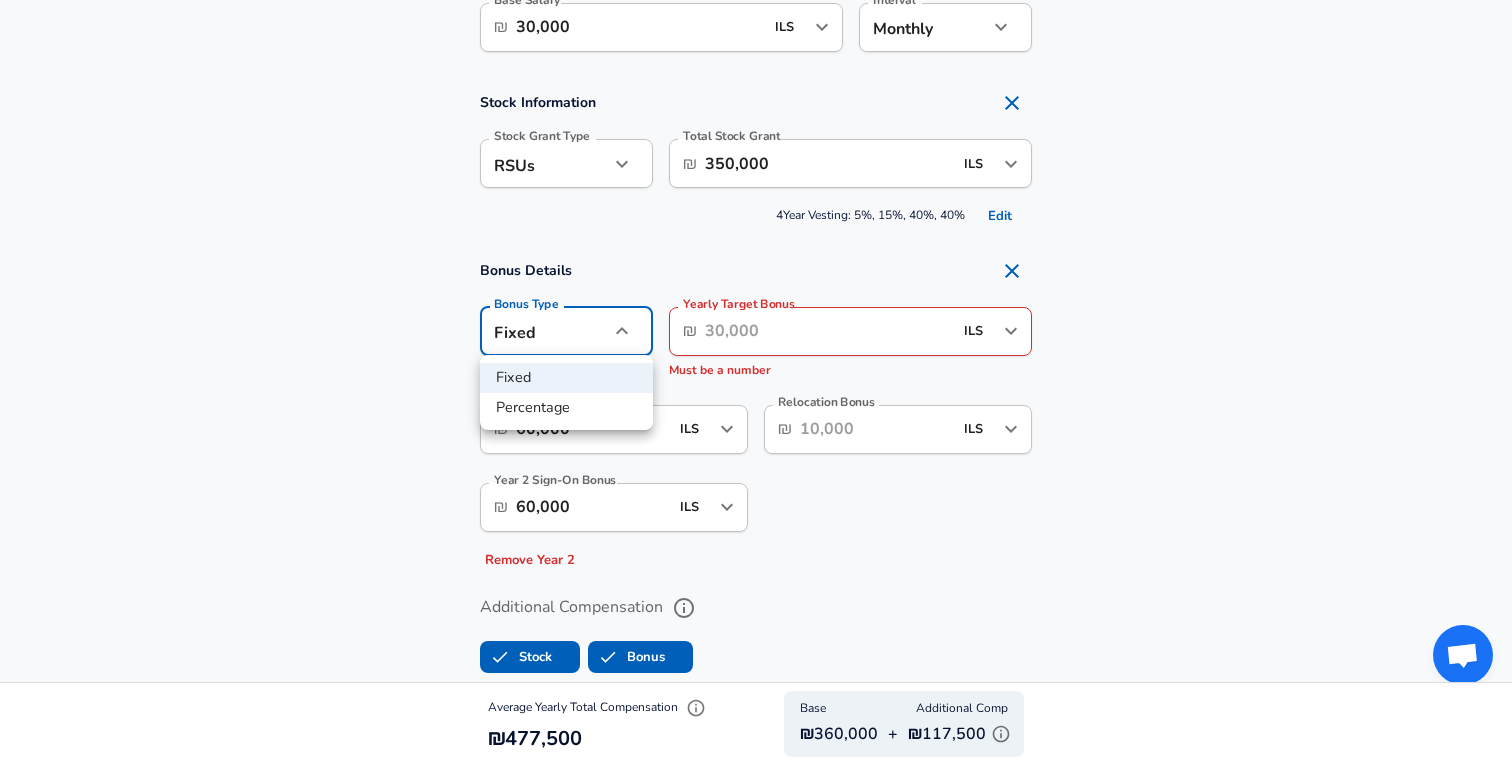 click at bounding box center [756, 382] 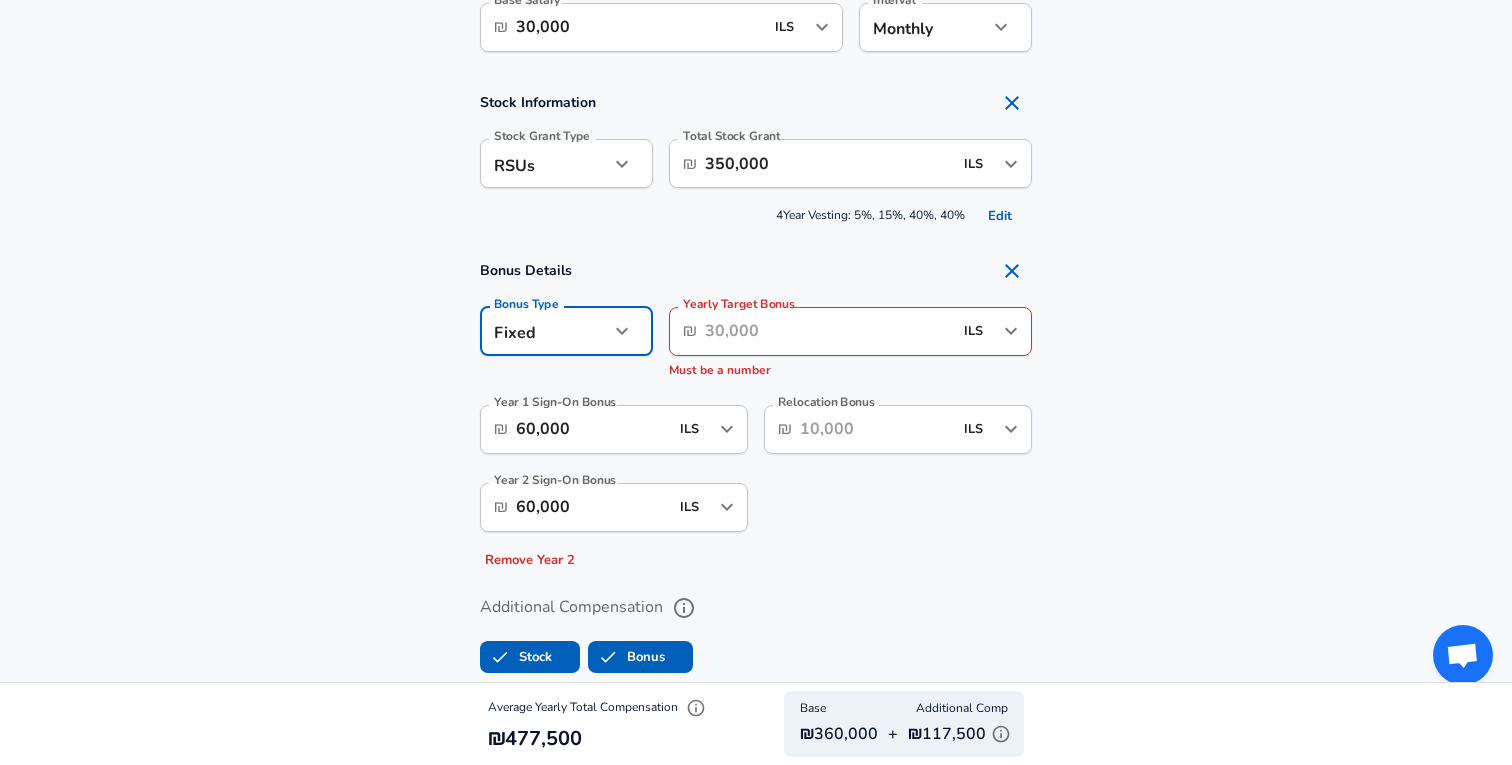click on "Yearly Target Bonus" at bounding box center [828, 331] 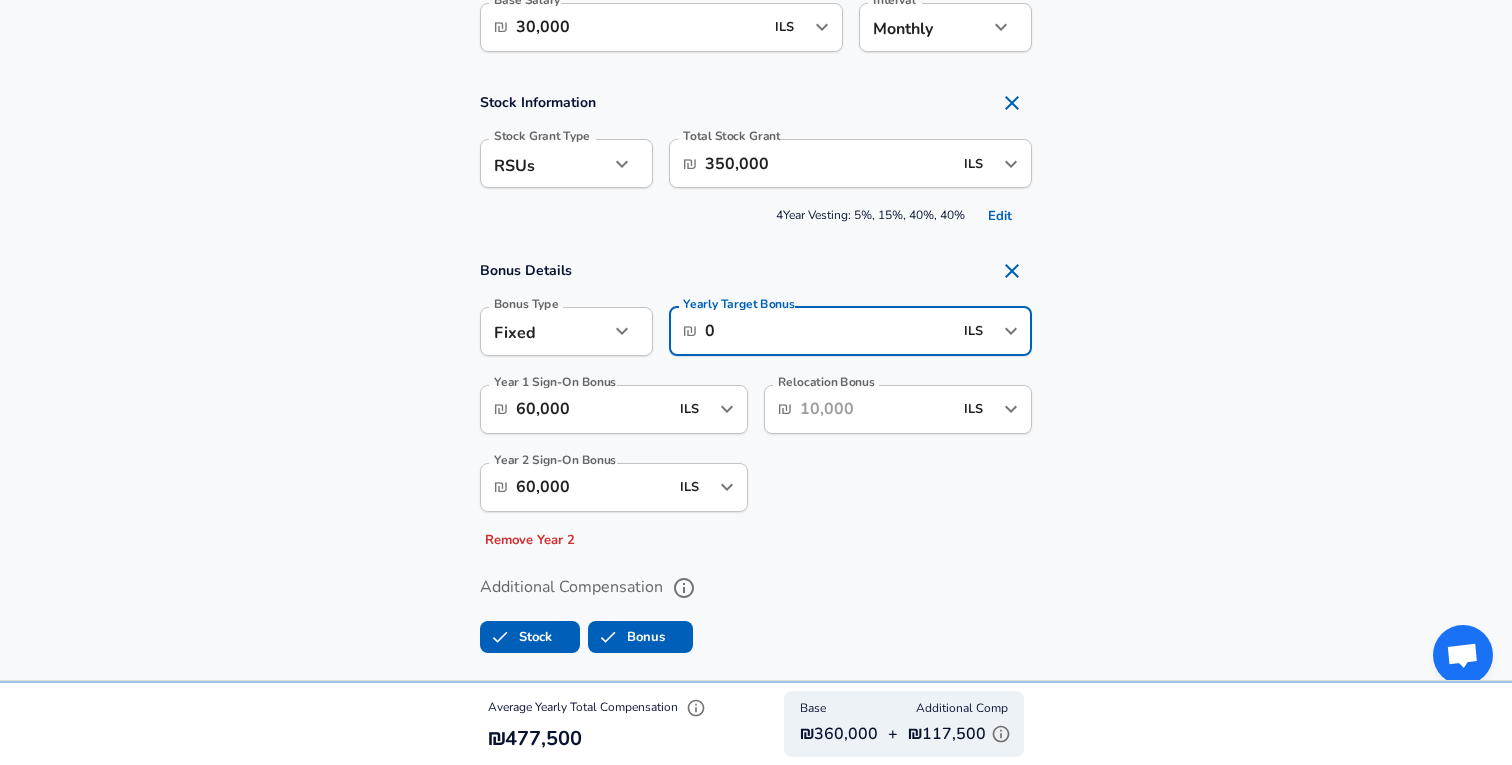 type on "0" 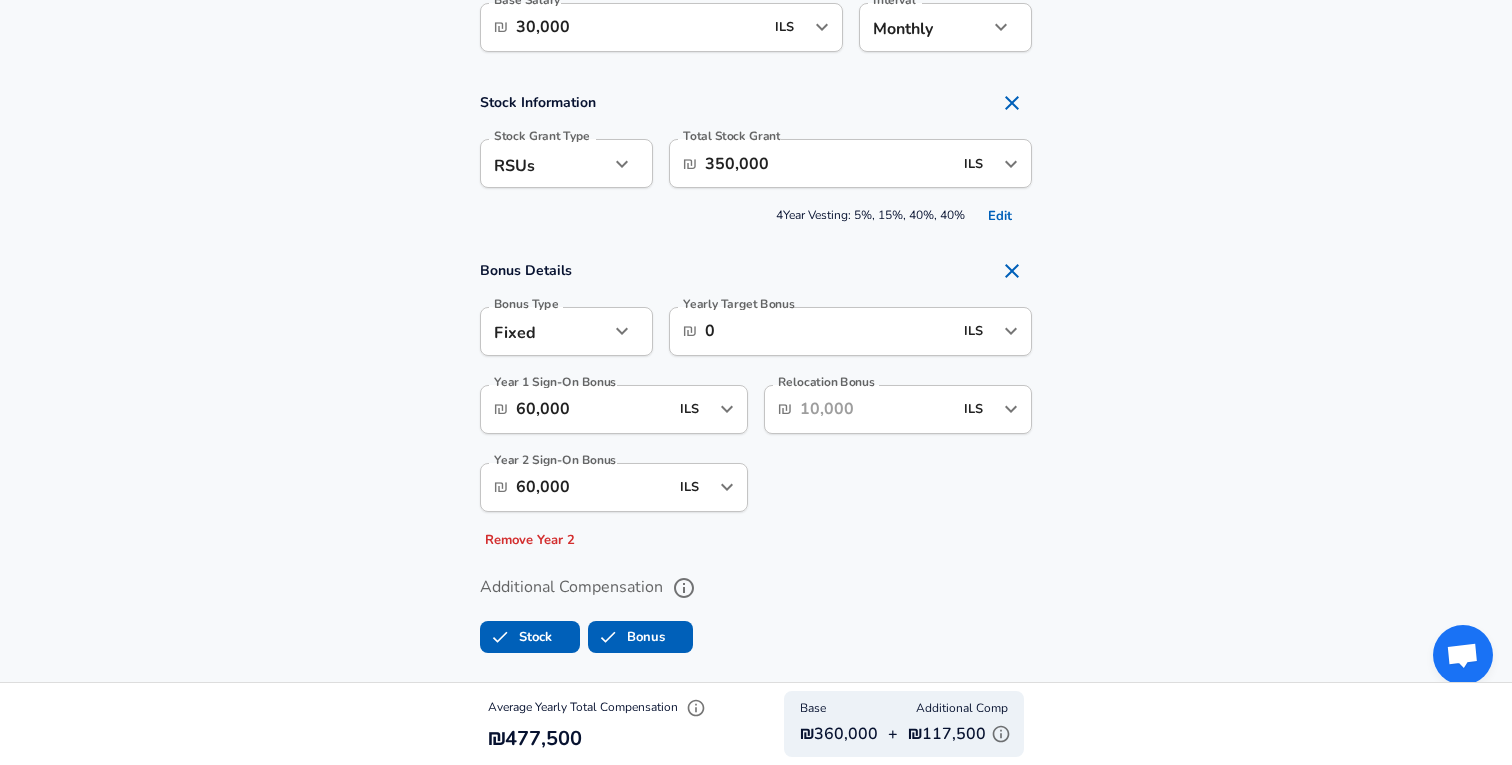 click on "Bonus Details  Bonus Type Fixed fixed Bonus Type Yearly Target Bonus ​ ₪ 0 ILS ​ Yearly Target Bonus Year 1 Sign-On Bonus ​ ₪ 60,000 ILS ​ Year 1 Sign-On Bonus Year 2 Sign-On Bonus ​ ₪ 60,000 ILS ​ Year 2 Sign-On Bonus Remove Year 2 Relocation Bonus ​ ₪ ILS ​ Relocation Bonus" at bounding box center [756, 403] 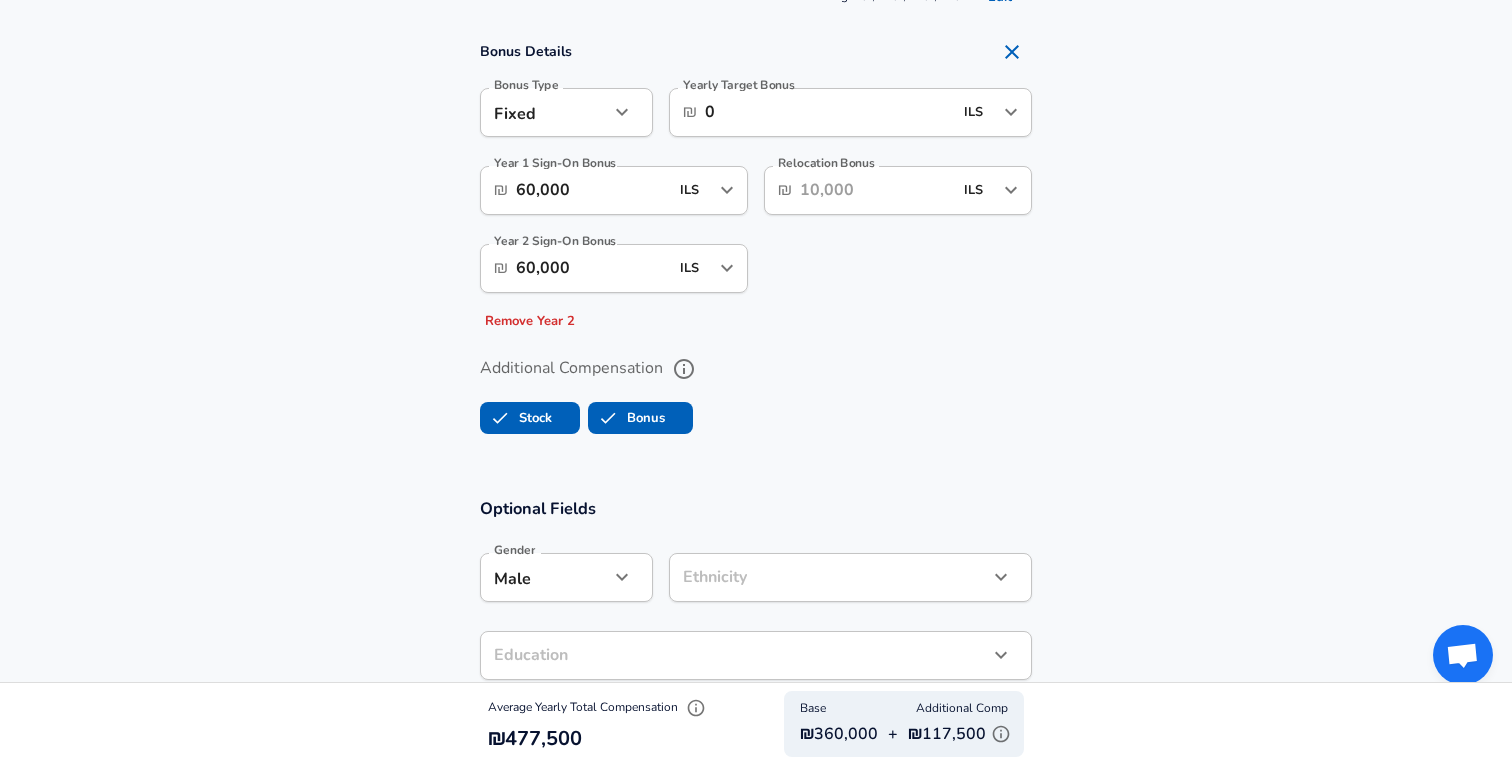 scroll, scrollTop: 1582, scrollLeft: 0, axis: vertical 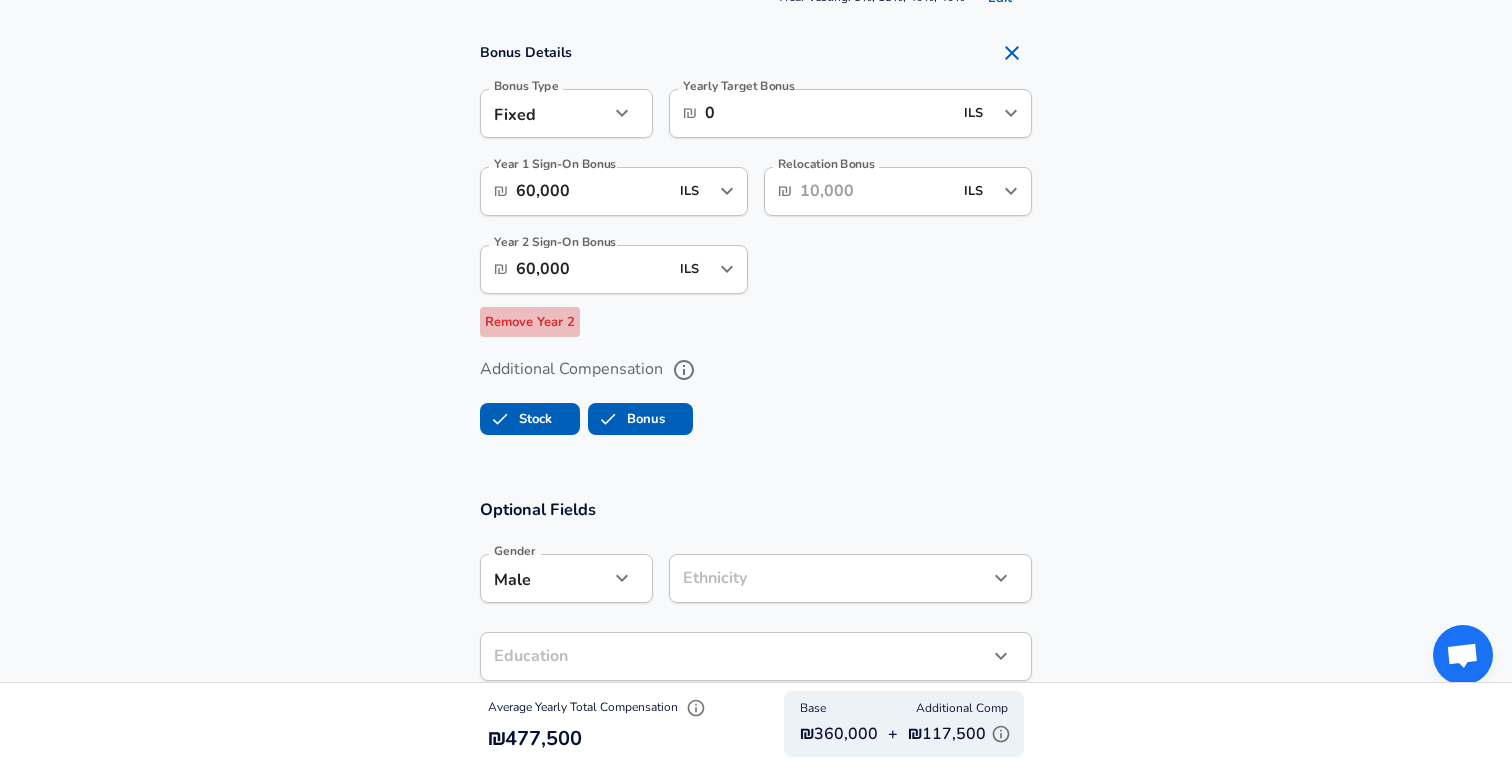 click on "Remove Year 2" at bounding box center [530, 322] 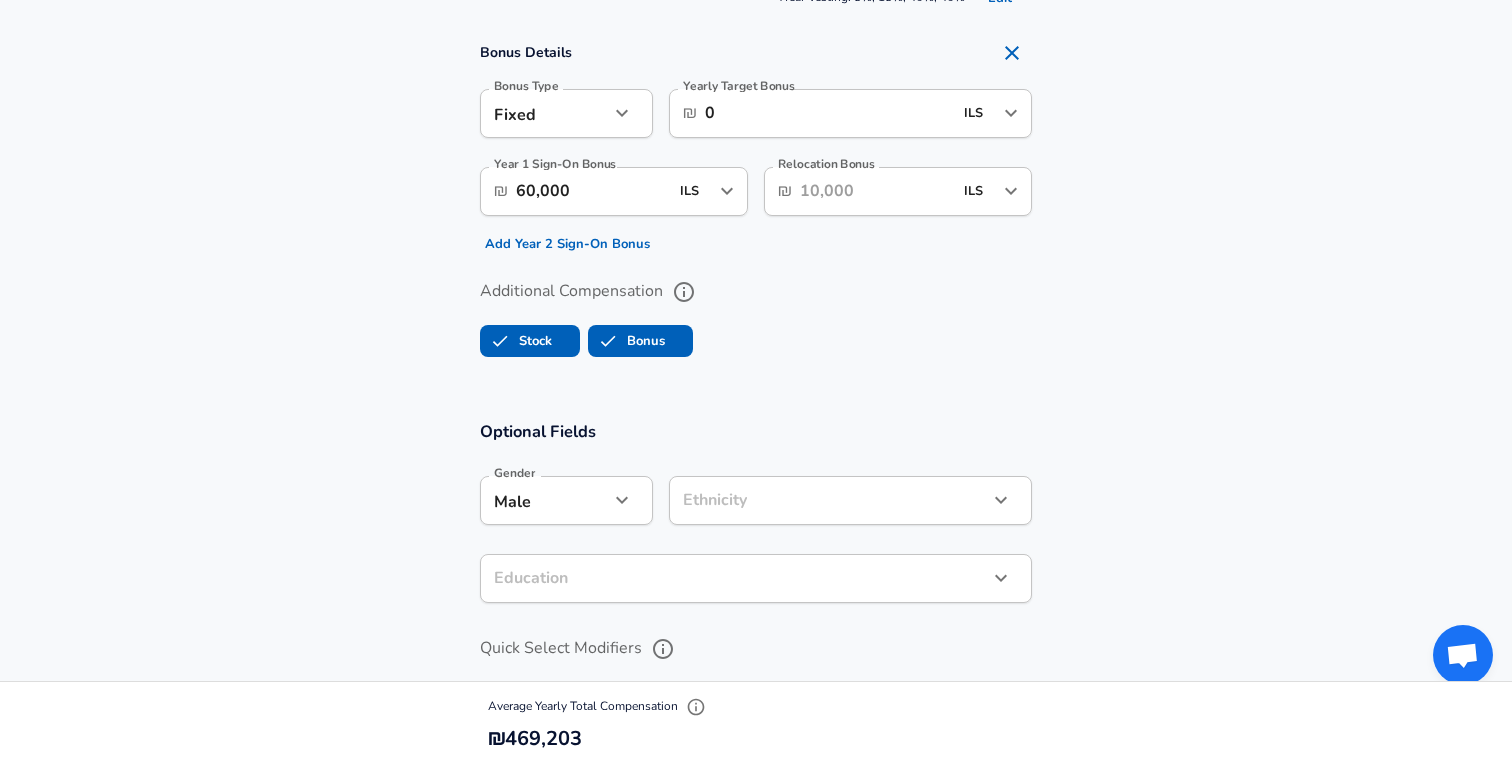 click on "Add Year 2 Sign-On Bonus" at bounding box center [567, 244] 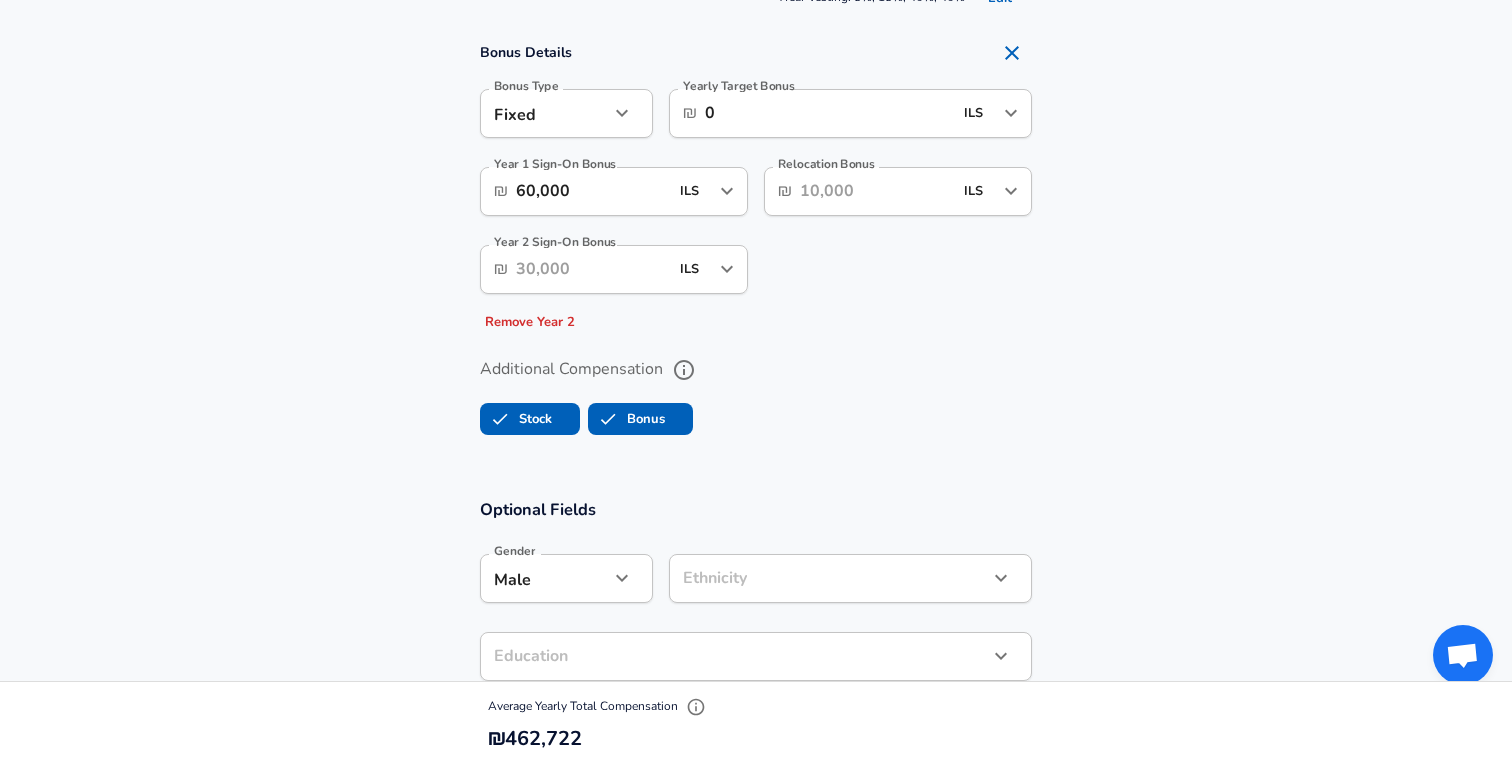 click on "Year 2 Sign-On Bonus" at bounding box center [592, 269] 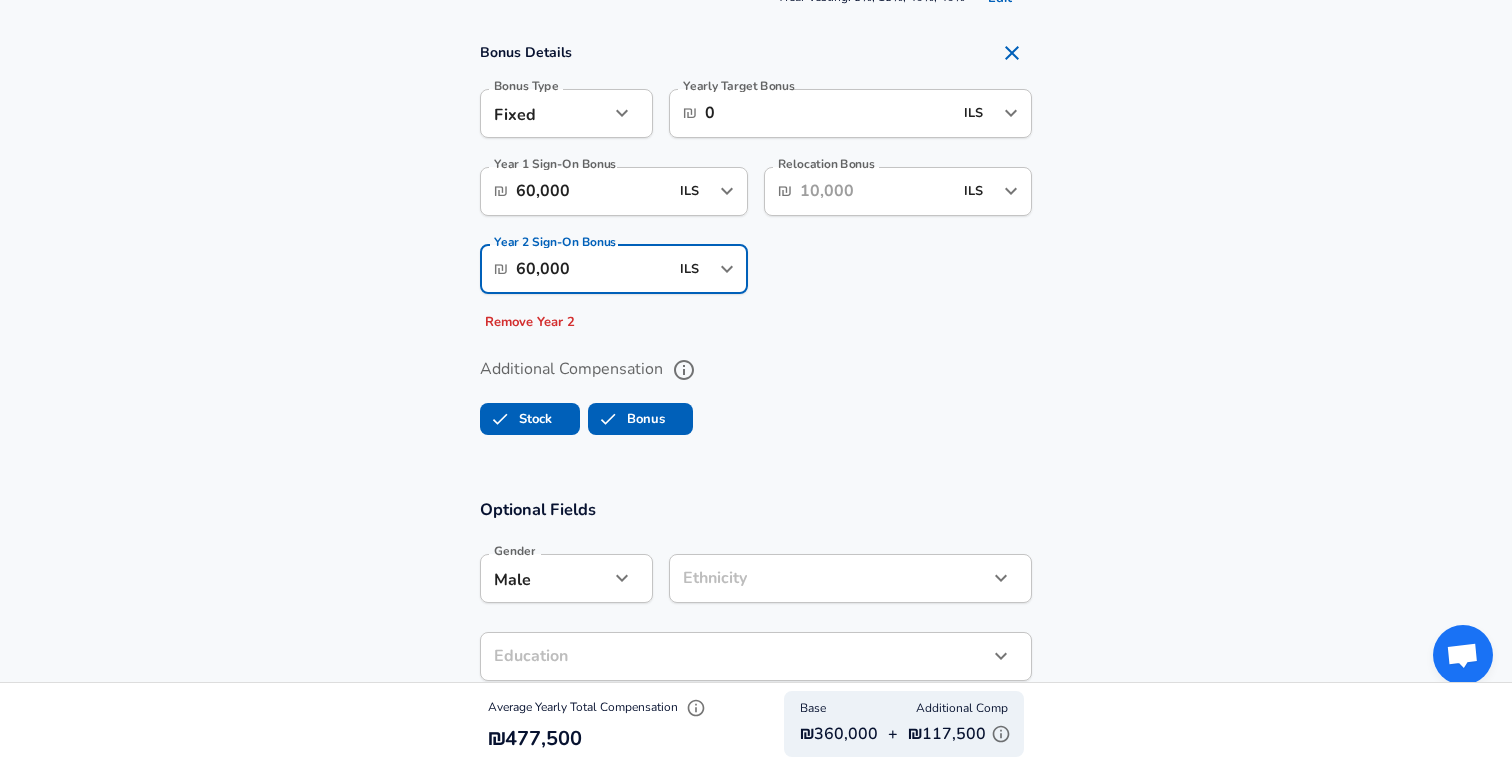 scroll, scrollTop: 0, scrollLeft: 0, axis: both 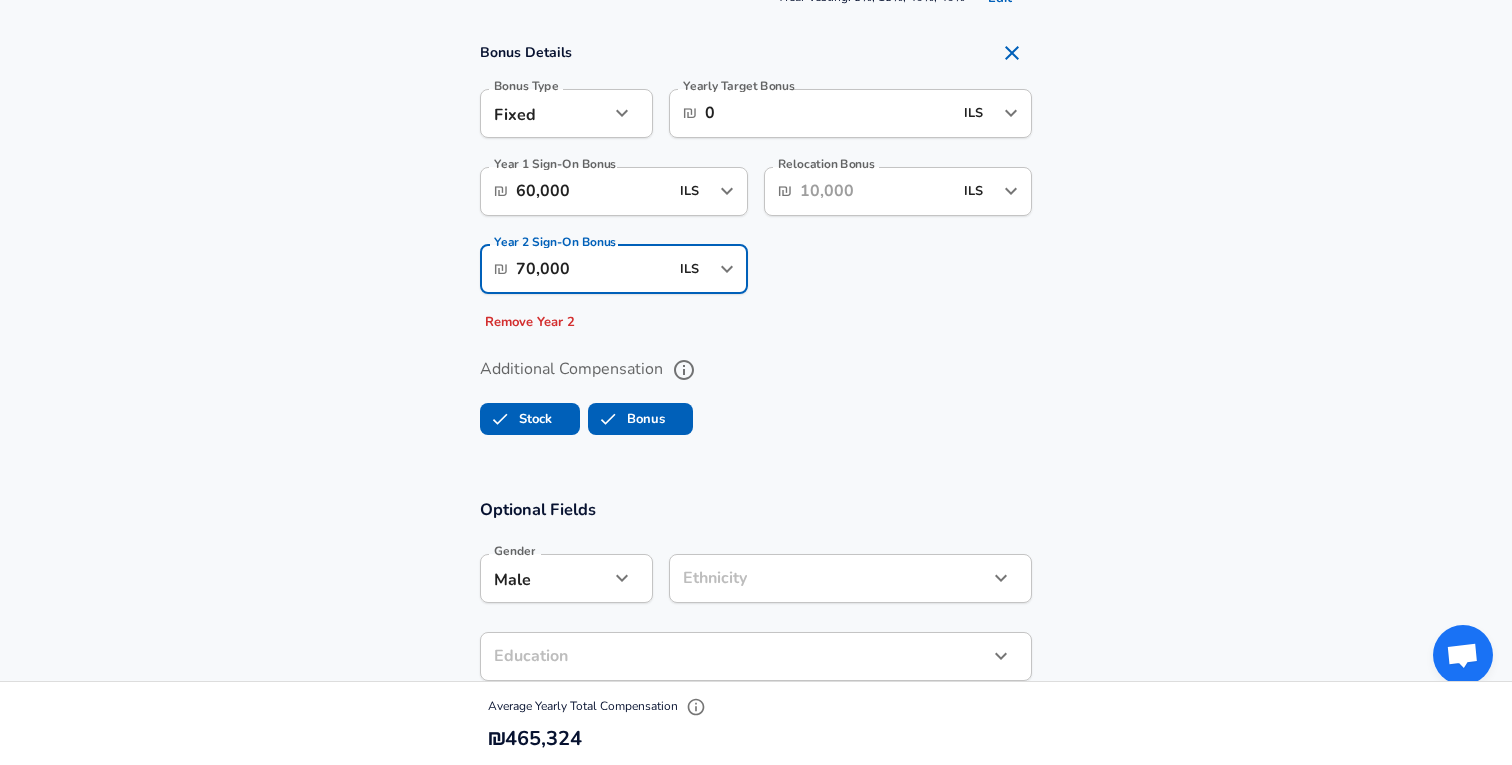 type on "70,000" 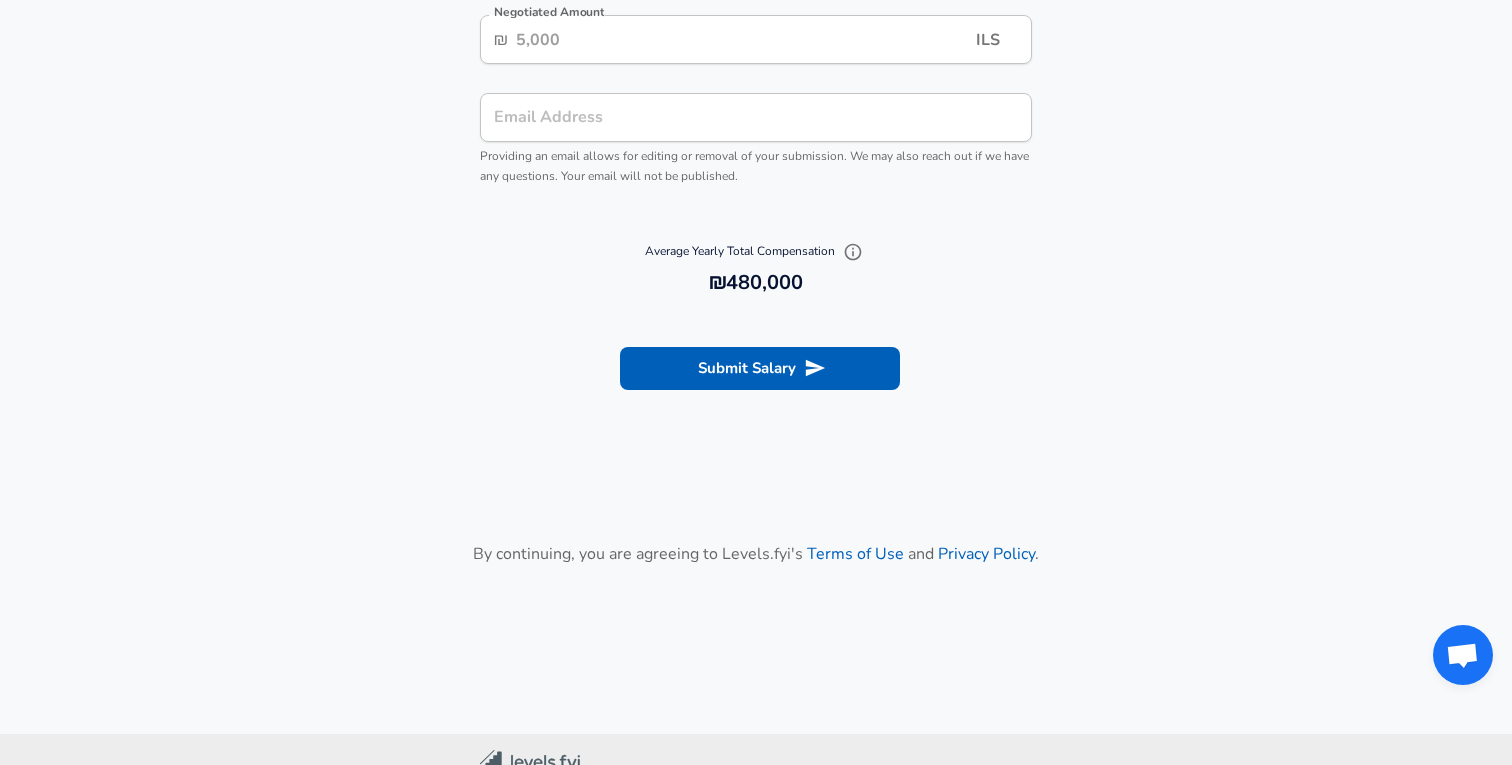 scroll, scrollTop: 2673, scrollLeft: 0, axis: vertical 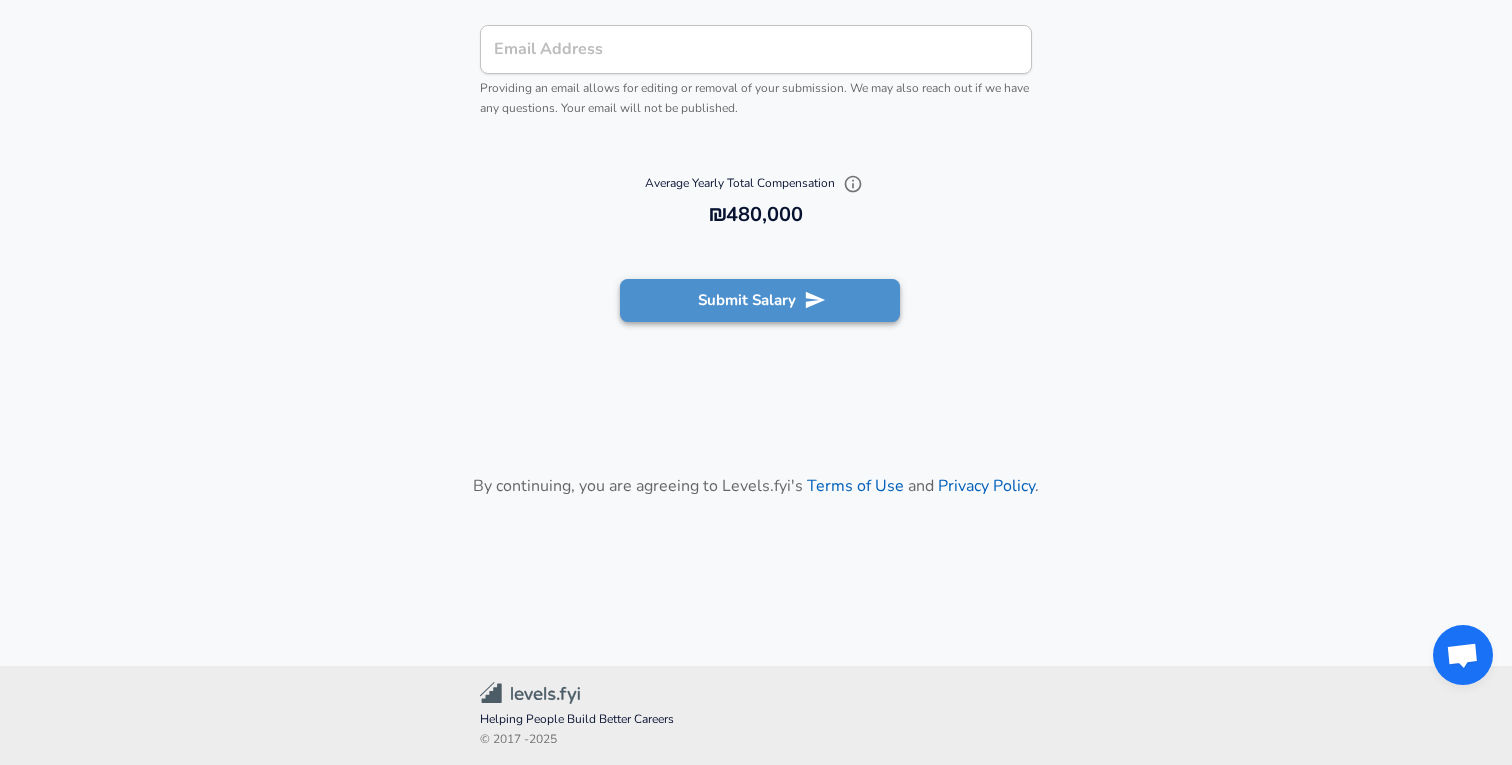 click on "Submit Salary" at bounding box center [760, 300] 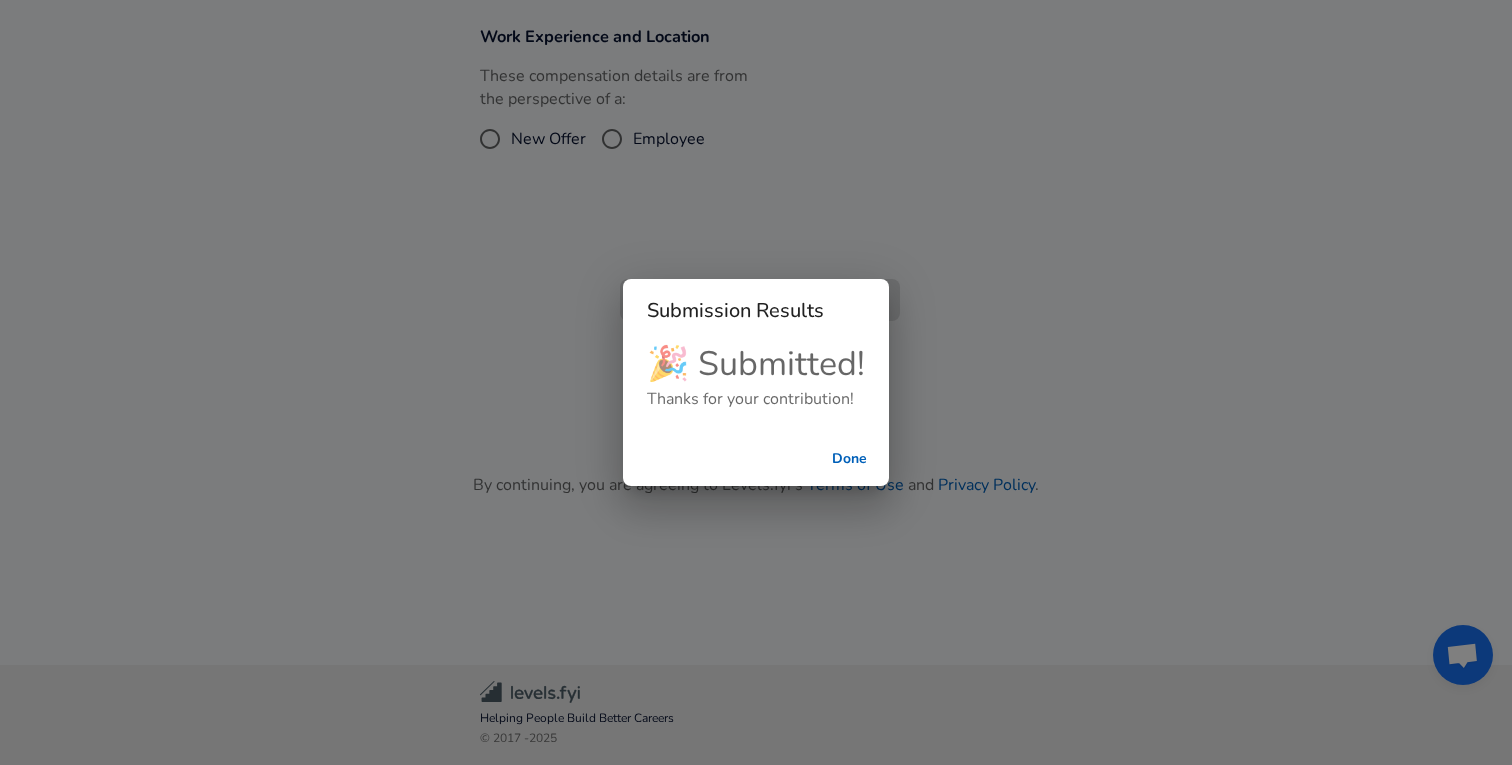 scroll, scrollTop: 759, scrollLeft: 0, axis: vertical 